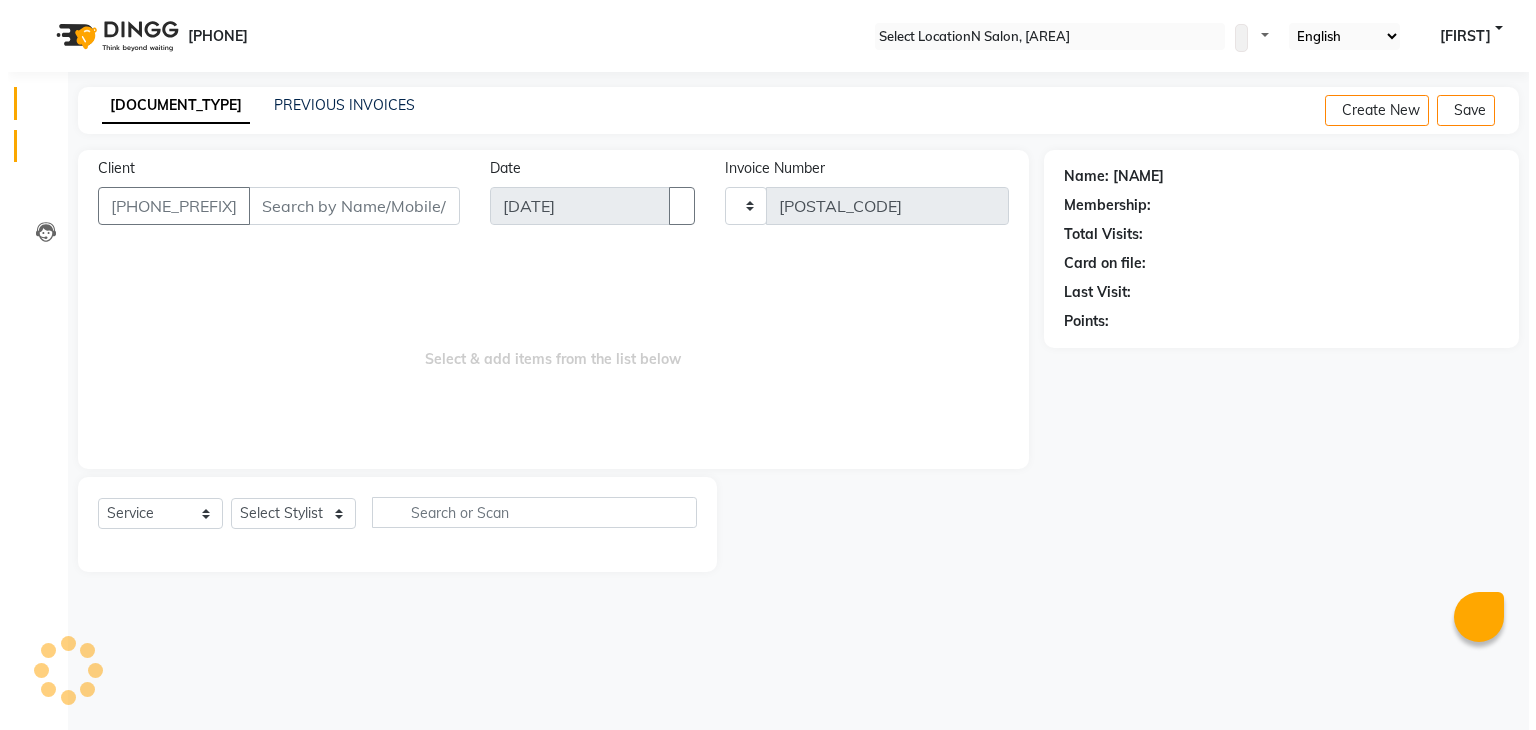 scroll, scrollTop: 0, scrollLeft: 0, axis: both 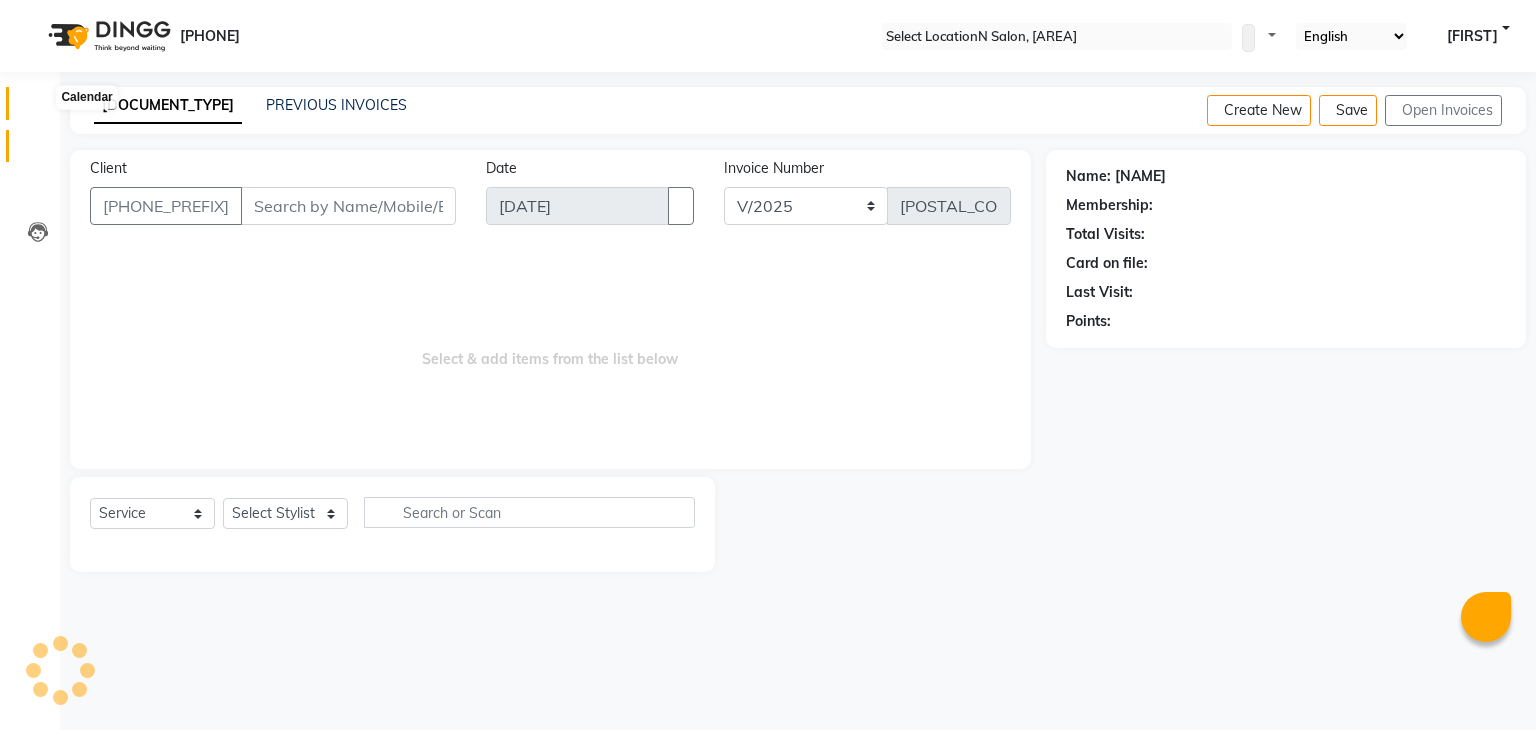 click at bounding box center (38, 108) 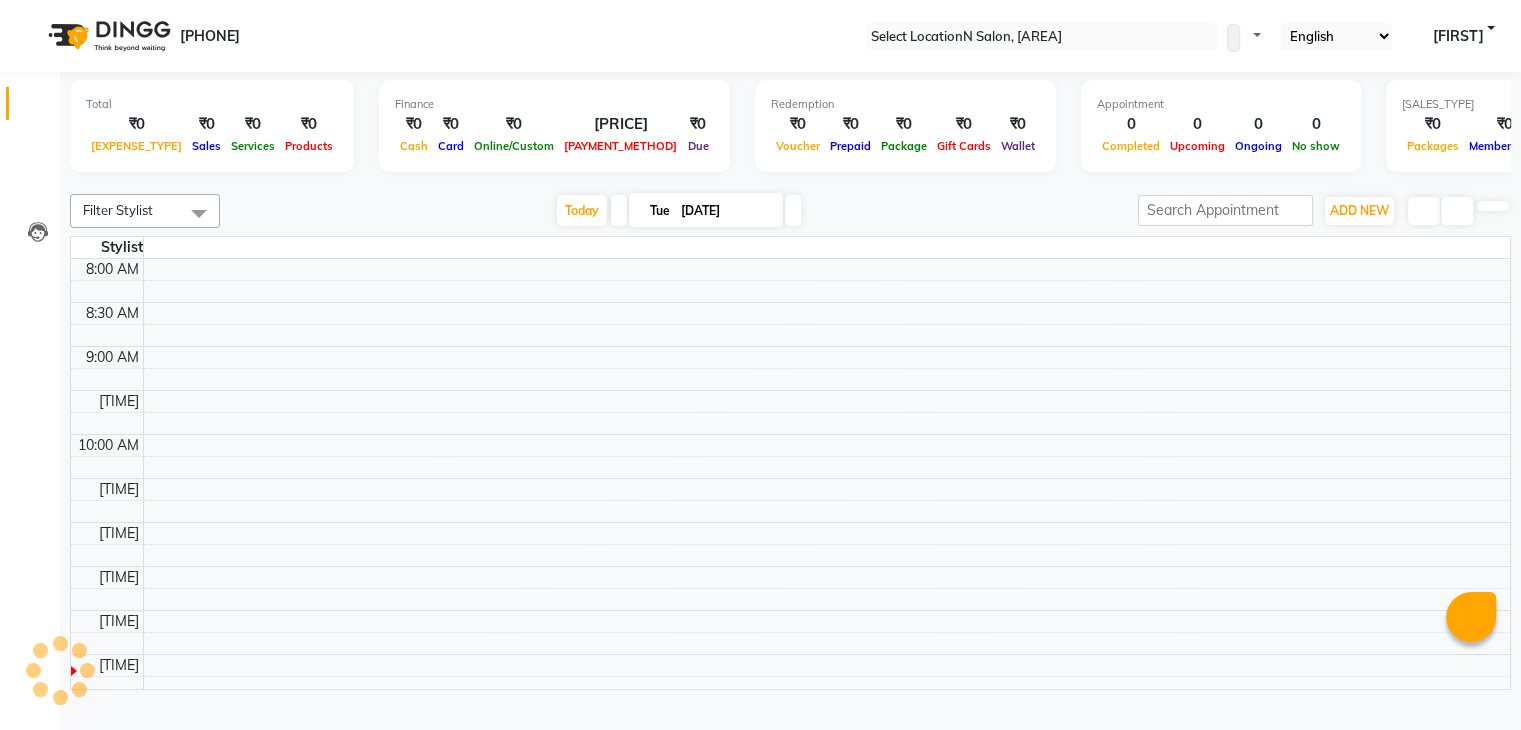 scroll, scrollTop: 350, scrollLeft: 0, axis: vertical 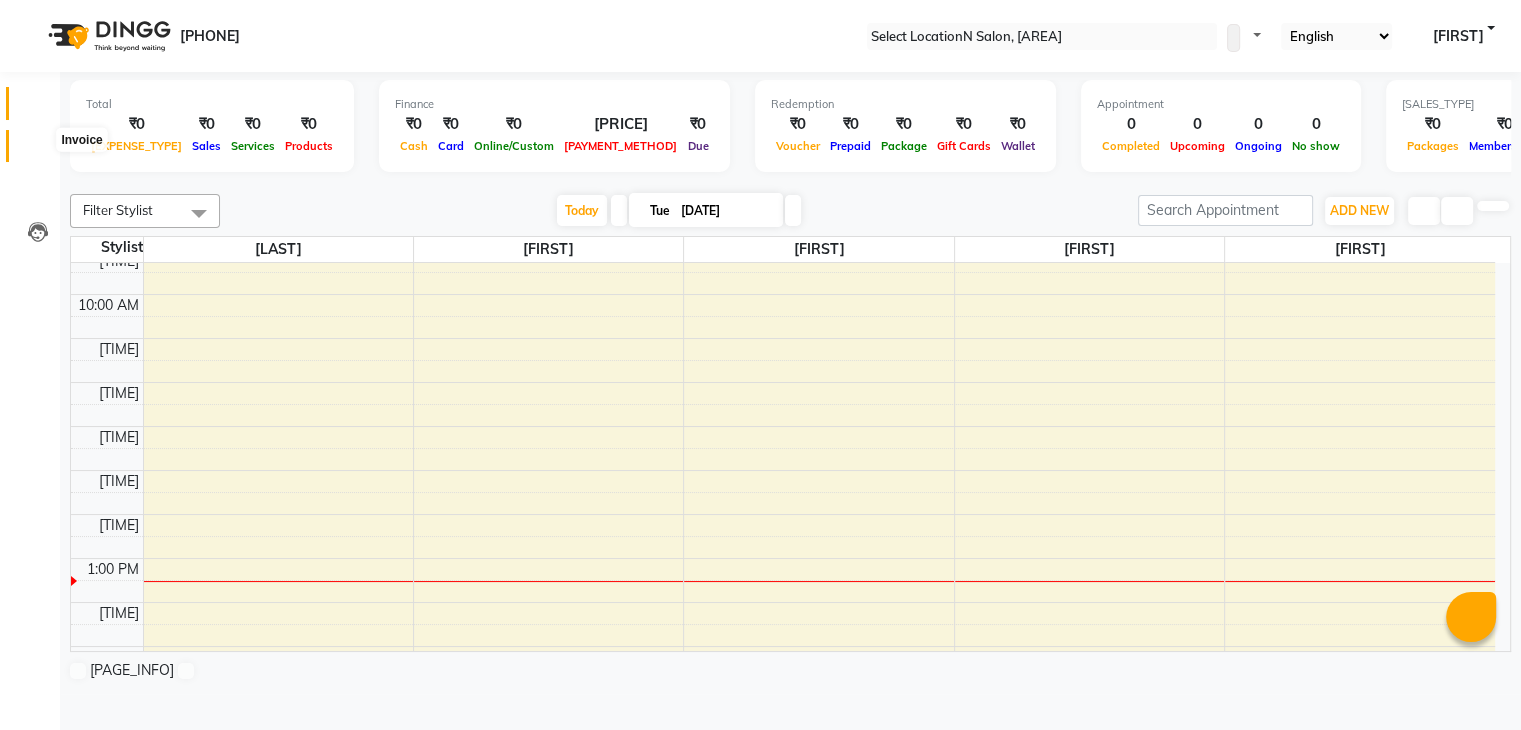 click at bounding box center [38, 151] 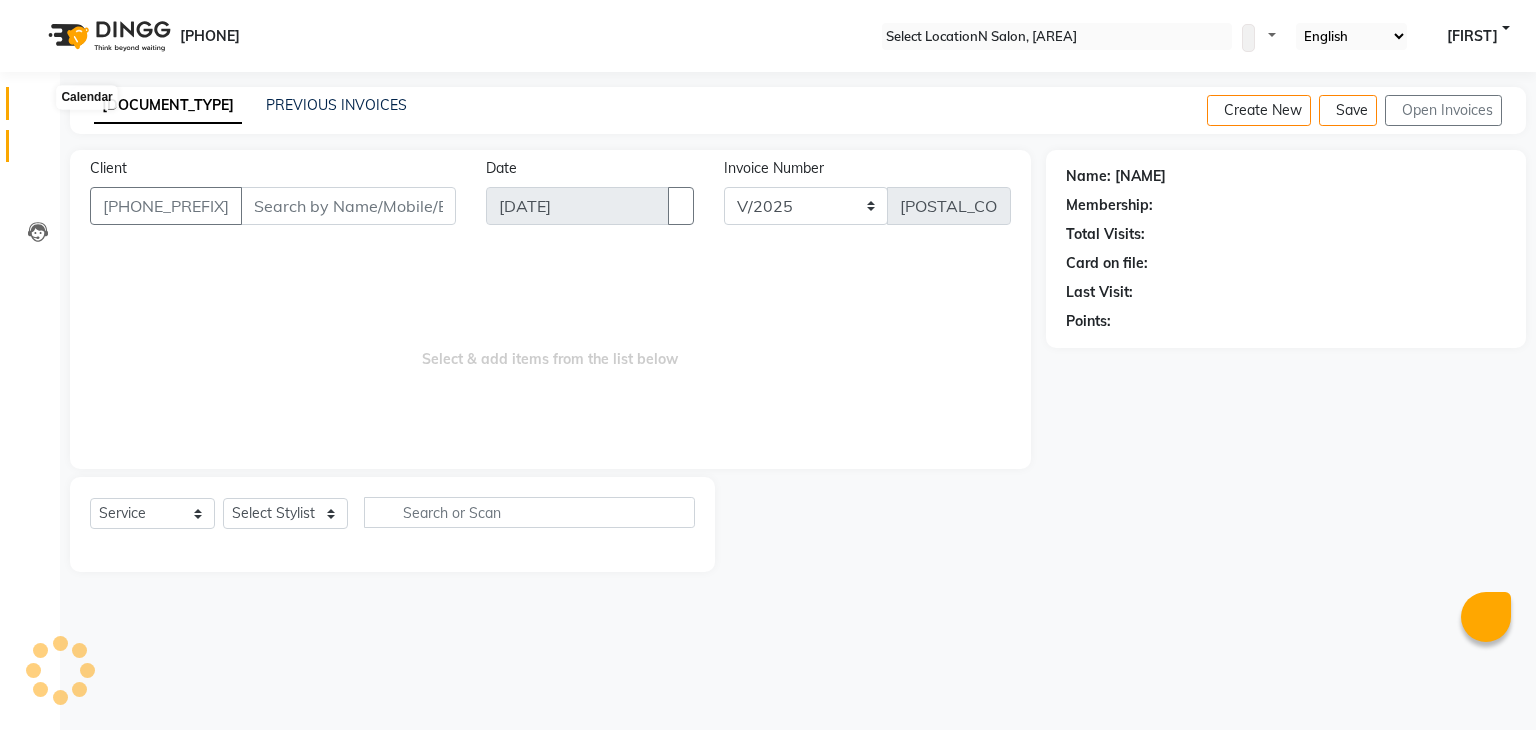 click at bounding box center (38, 108) 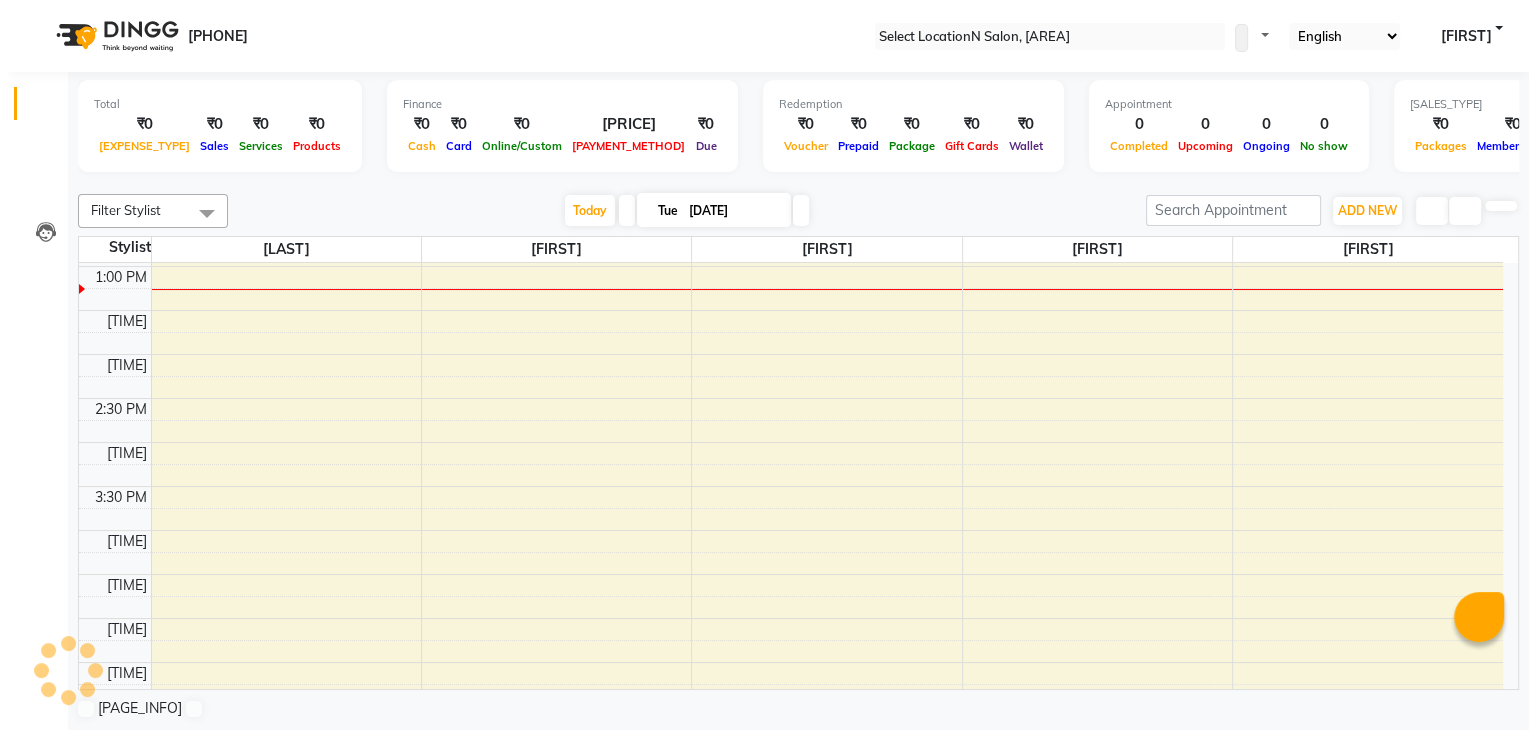 scroll, scrollTop: 0, scrollLeft: 0, axis: both 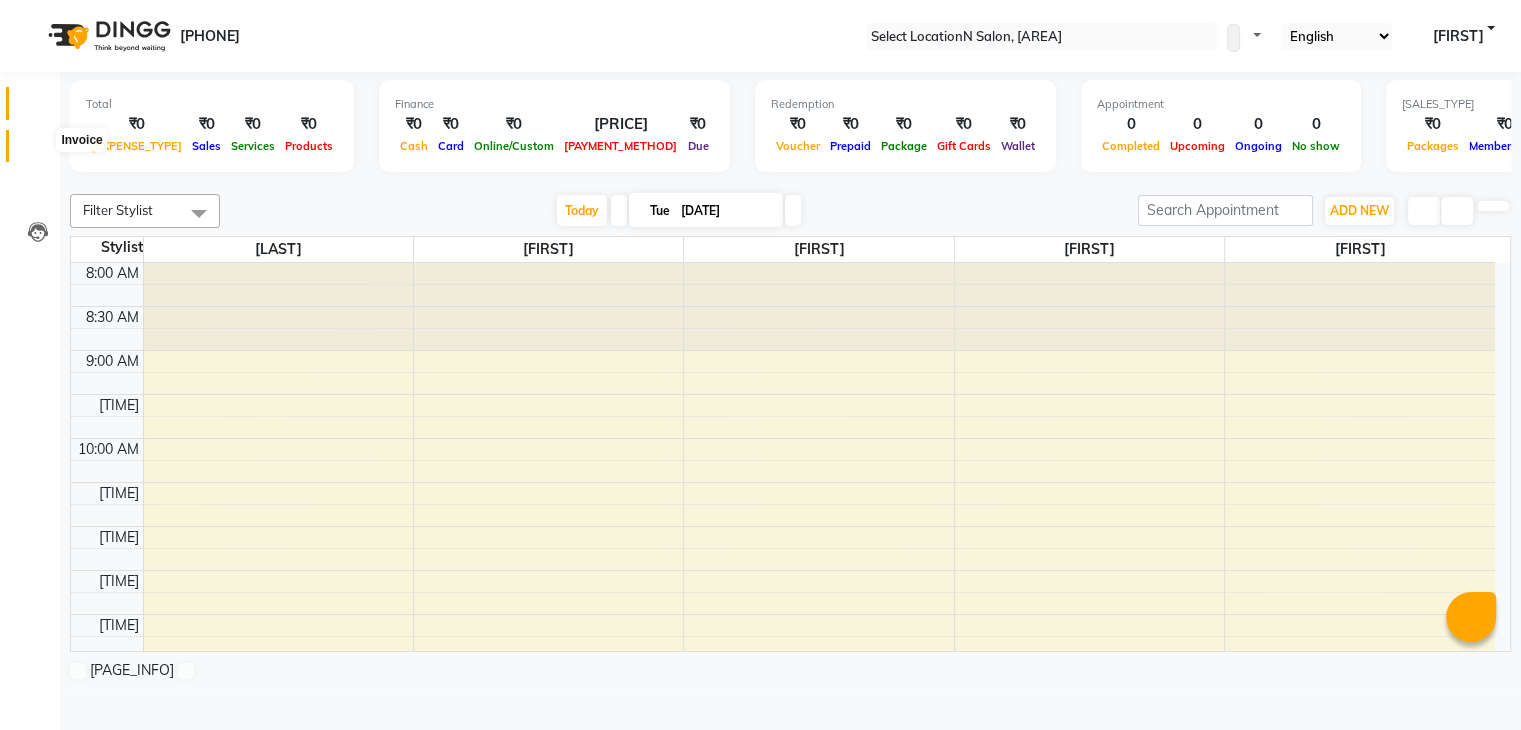 click at bounding box center (38, 151) 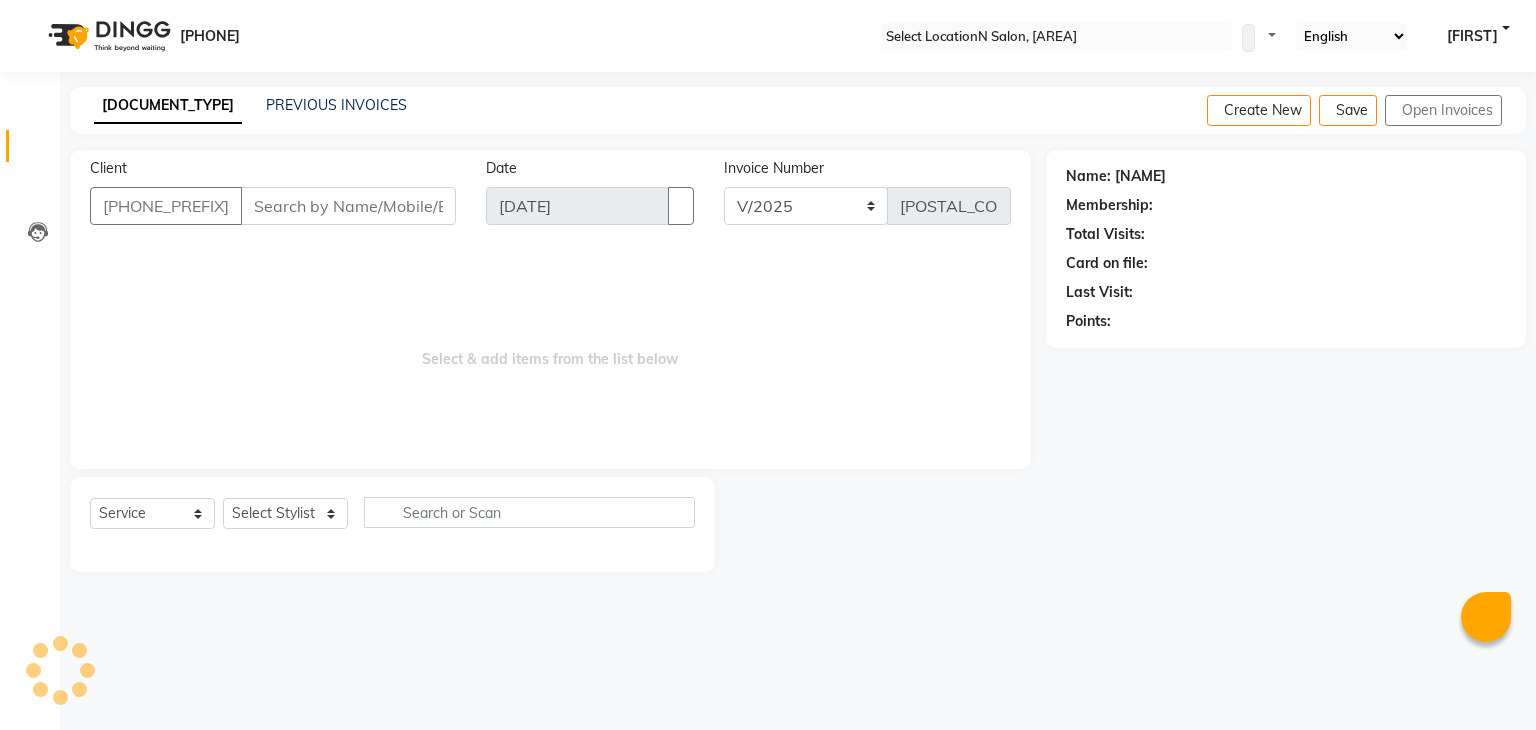 click on "Client" at bounding box center (348, 206) 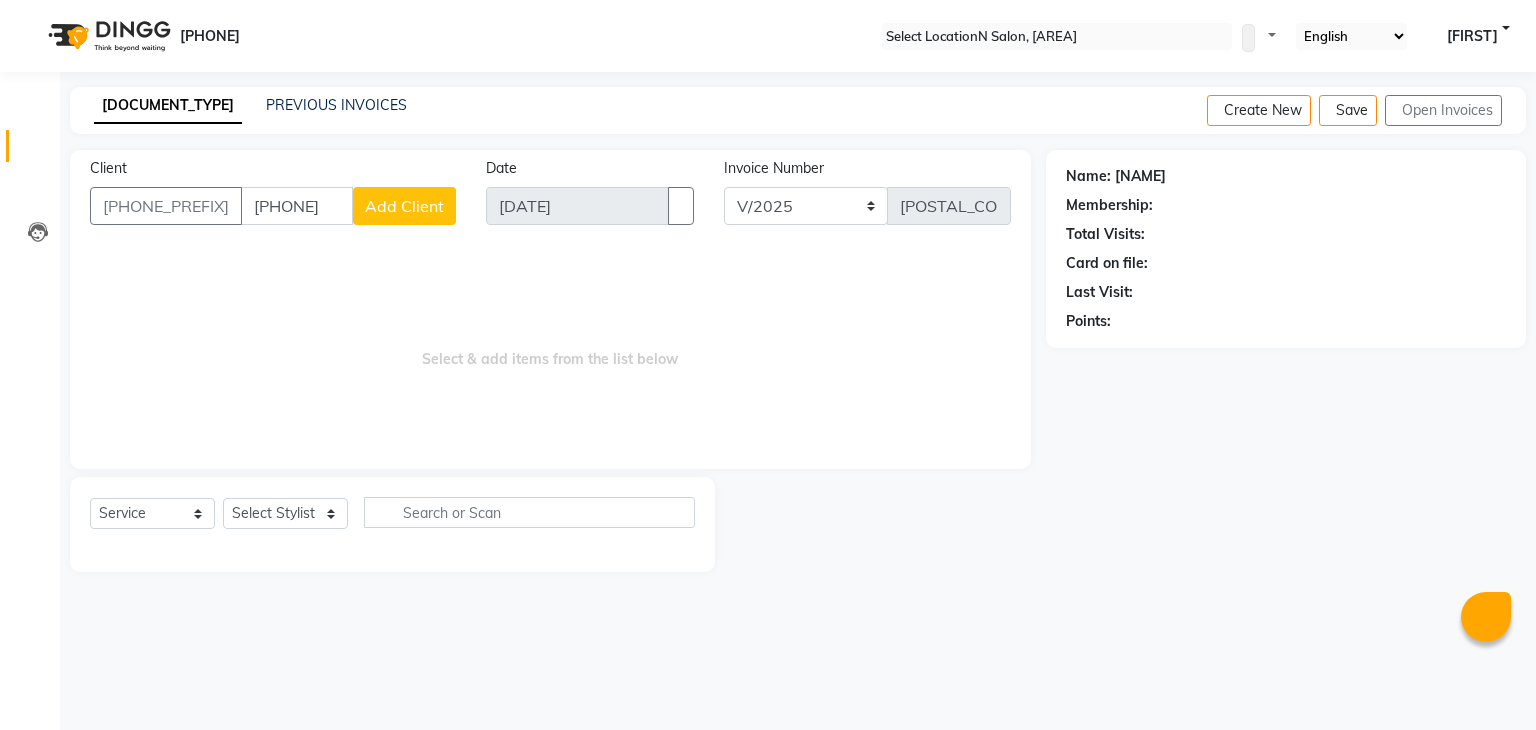 type on "[PHONE]" 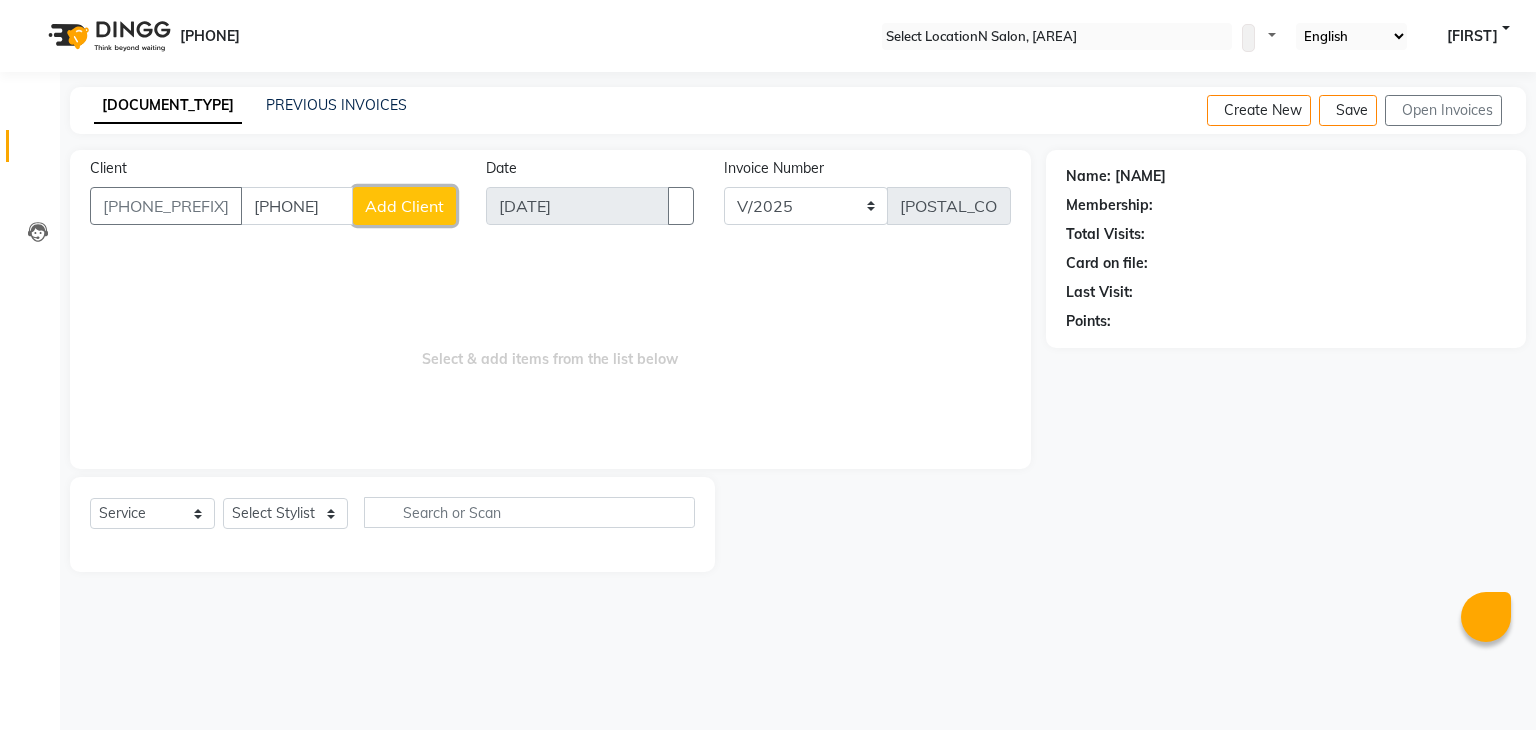 click on "Add Client" at bounding box center [404, 206] 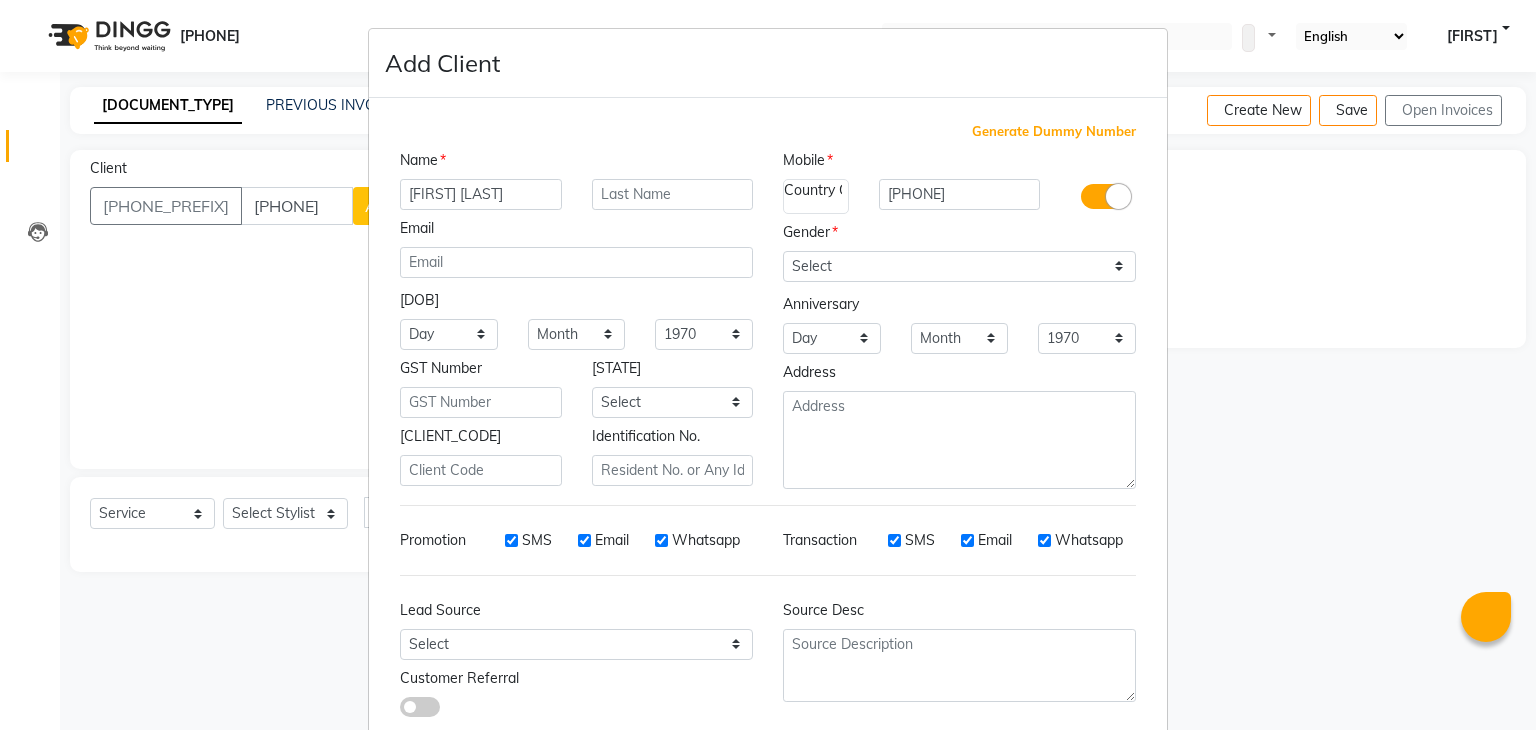 type on "[FIRST] [LAST]" 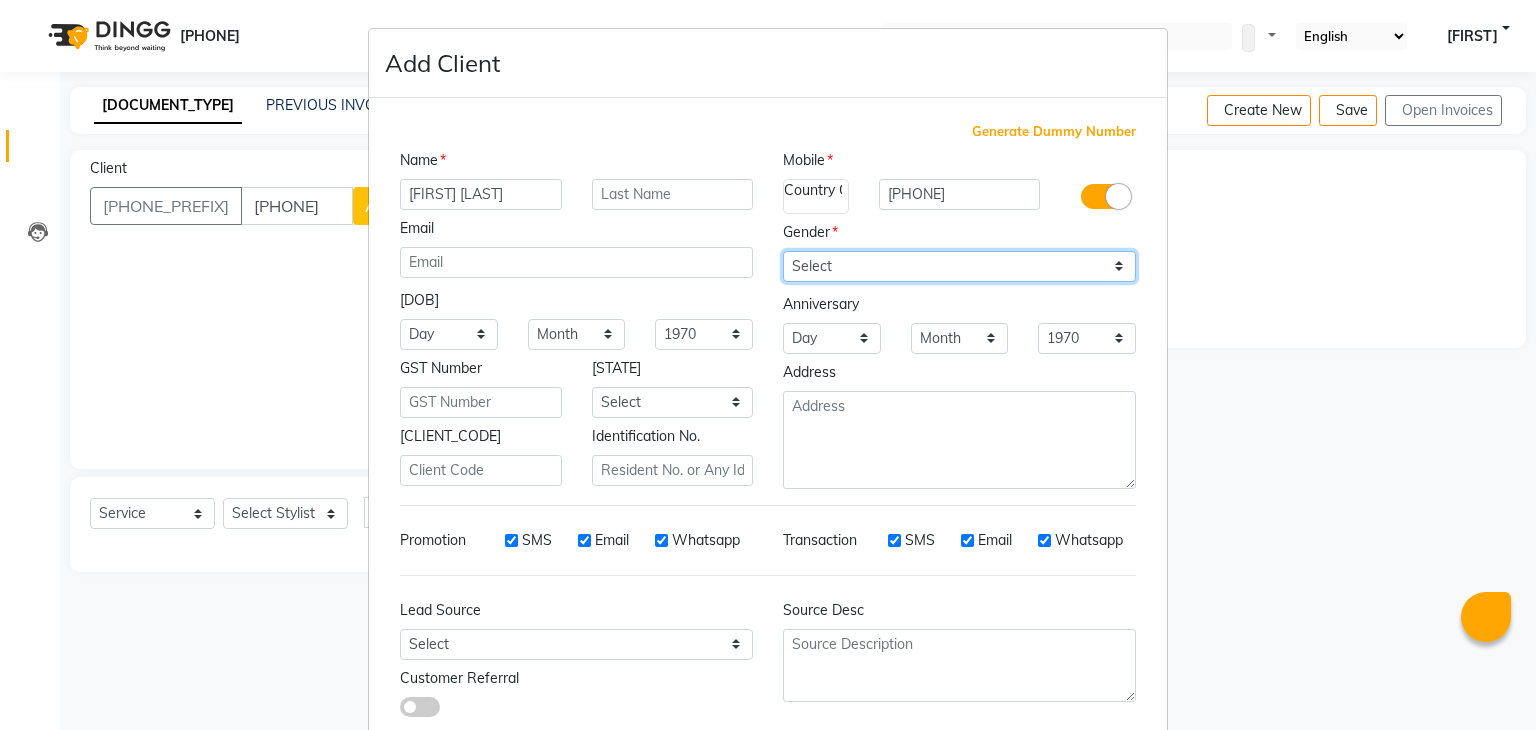 click on "Select Male Female Other Prefer Not To Say" at bounding box center [959, 266] 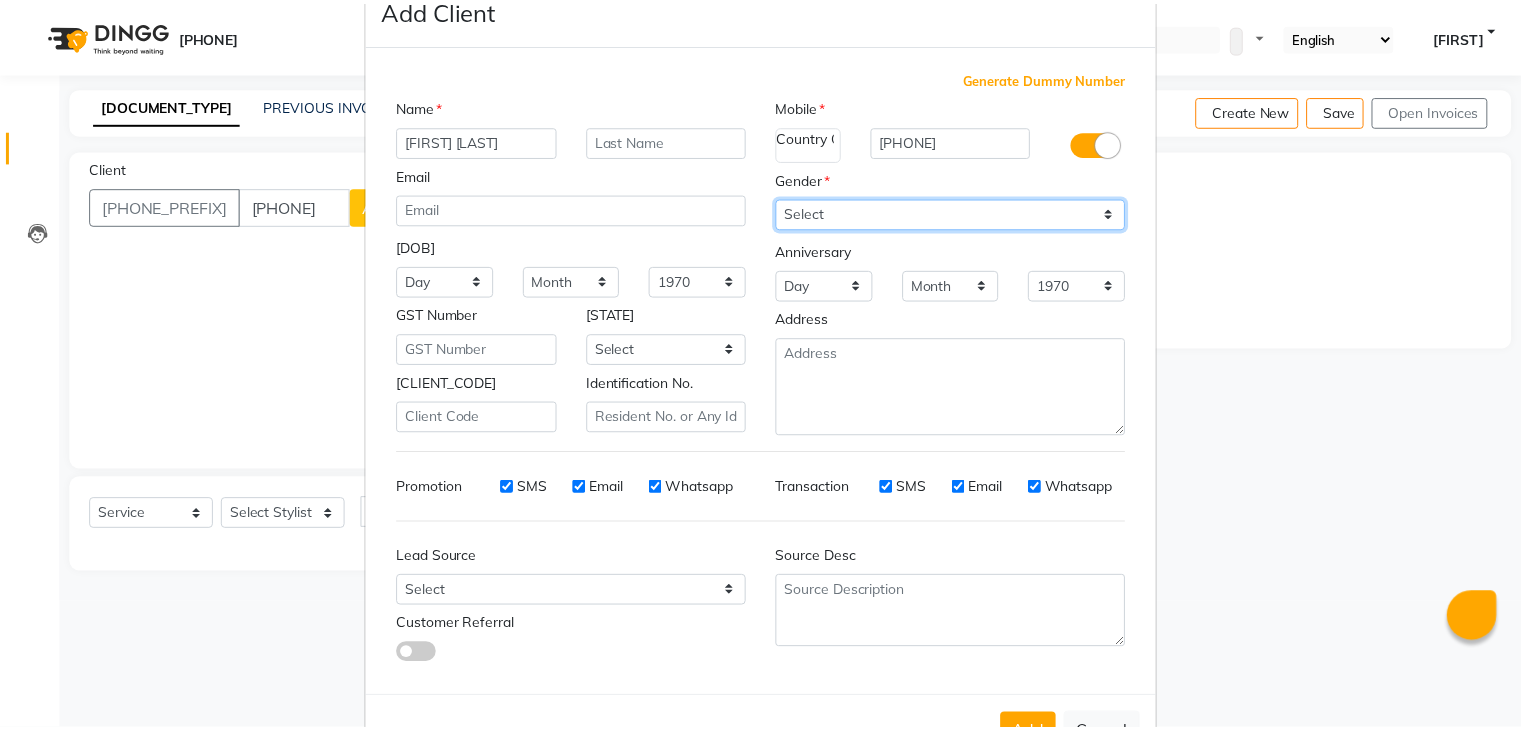 scroll, scrollTop: 127, scrollLeft: 0, axis: vertical 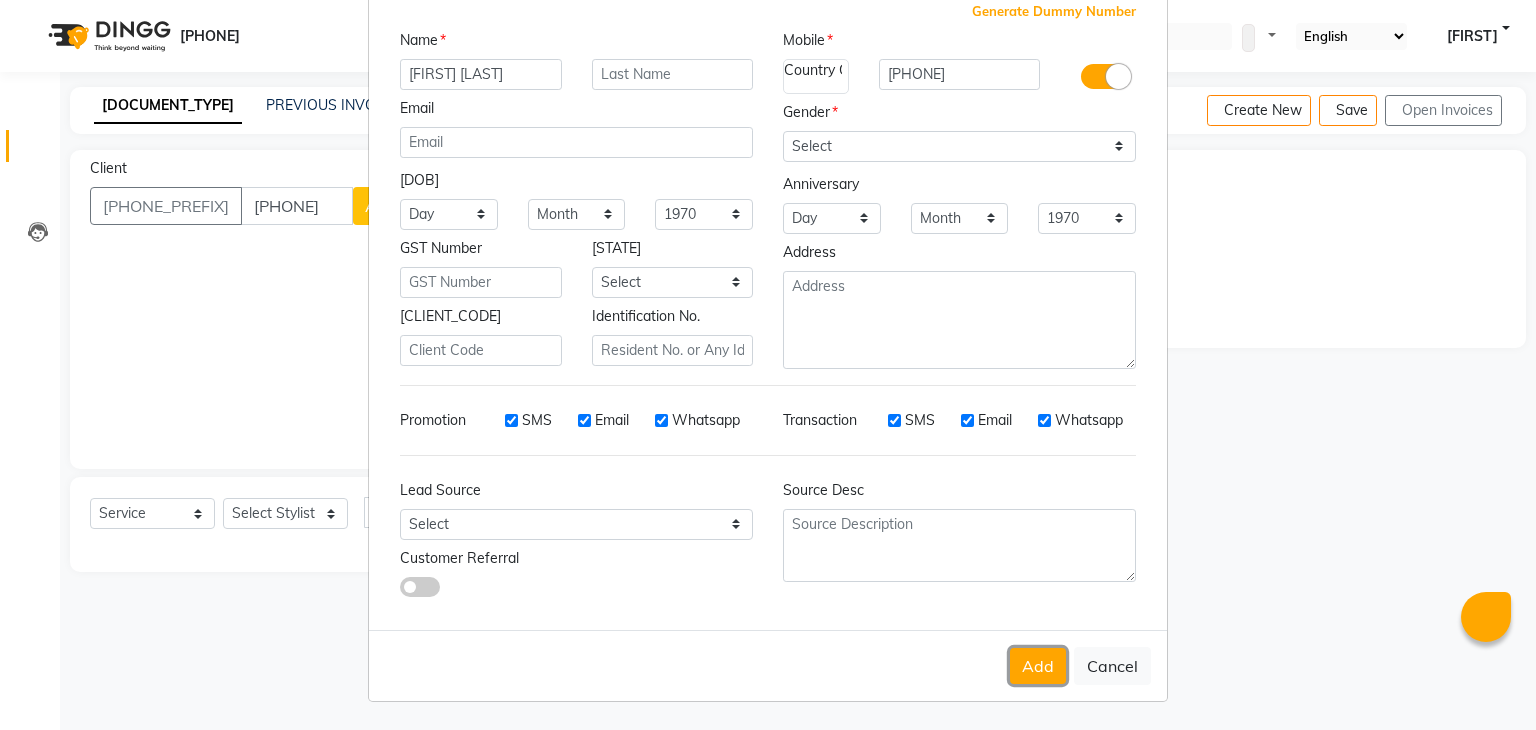 click on "Add" at bounding box center (1038, 666) 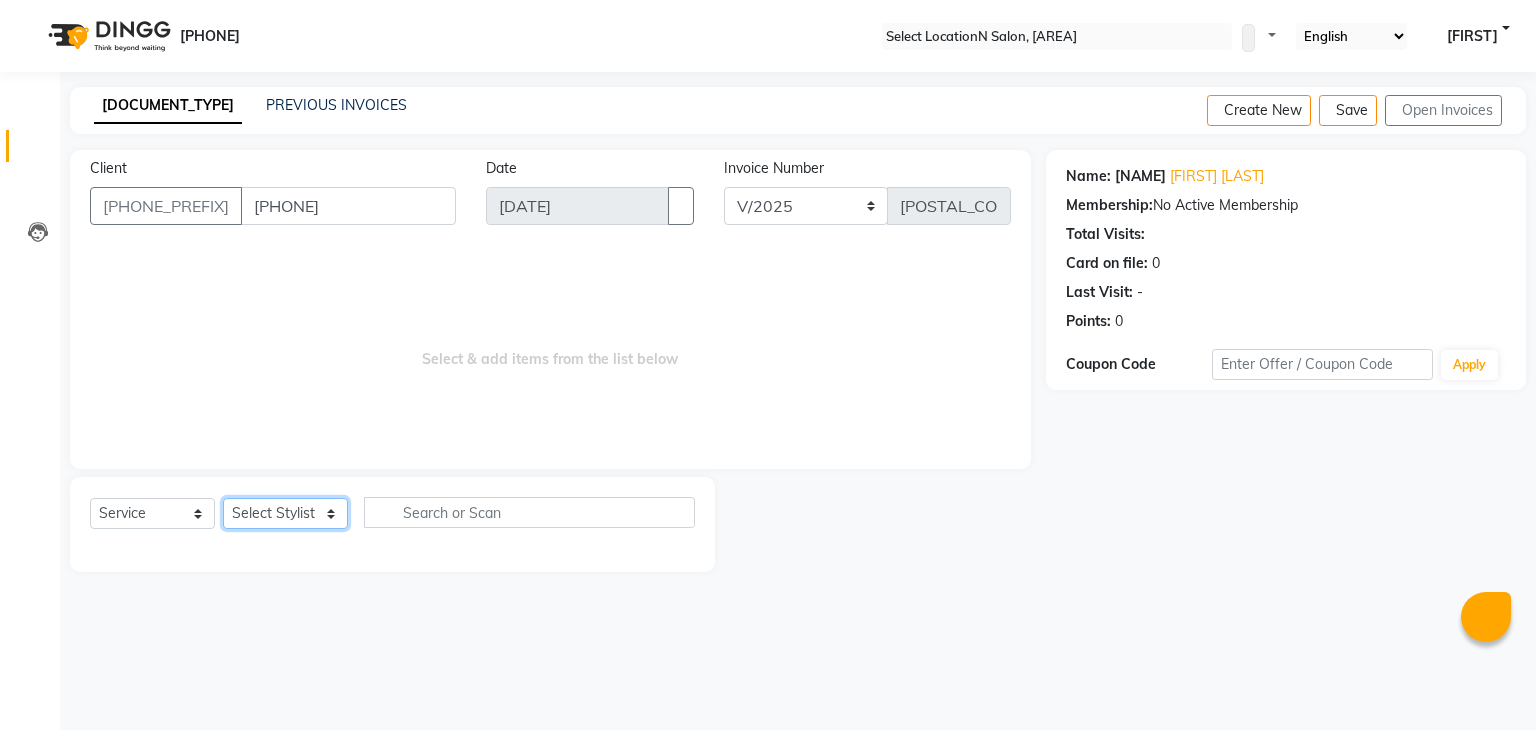 click on "Select Stylist Abisekh ASM South Kiruba Manju Owner Priya RAJESHWARI  Rituja Saina Sandeep" at bounding box center [285, 513] 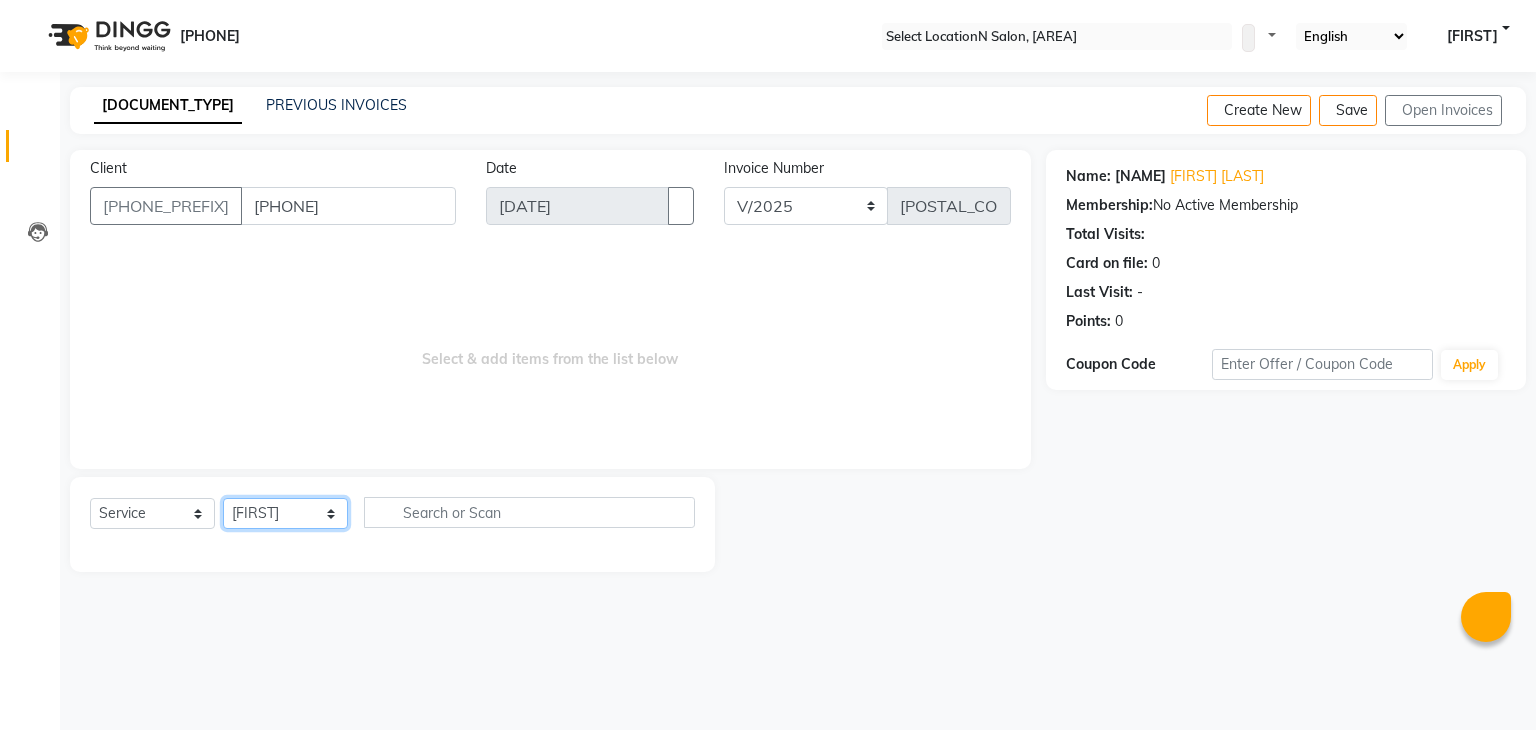click on "Select Stylist Abisekh ASM South Kiruba Manju Owner Priya RAJESHWARI  Rituja Saina Sandeep" at bounding box center [285, 513] 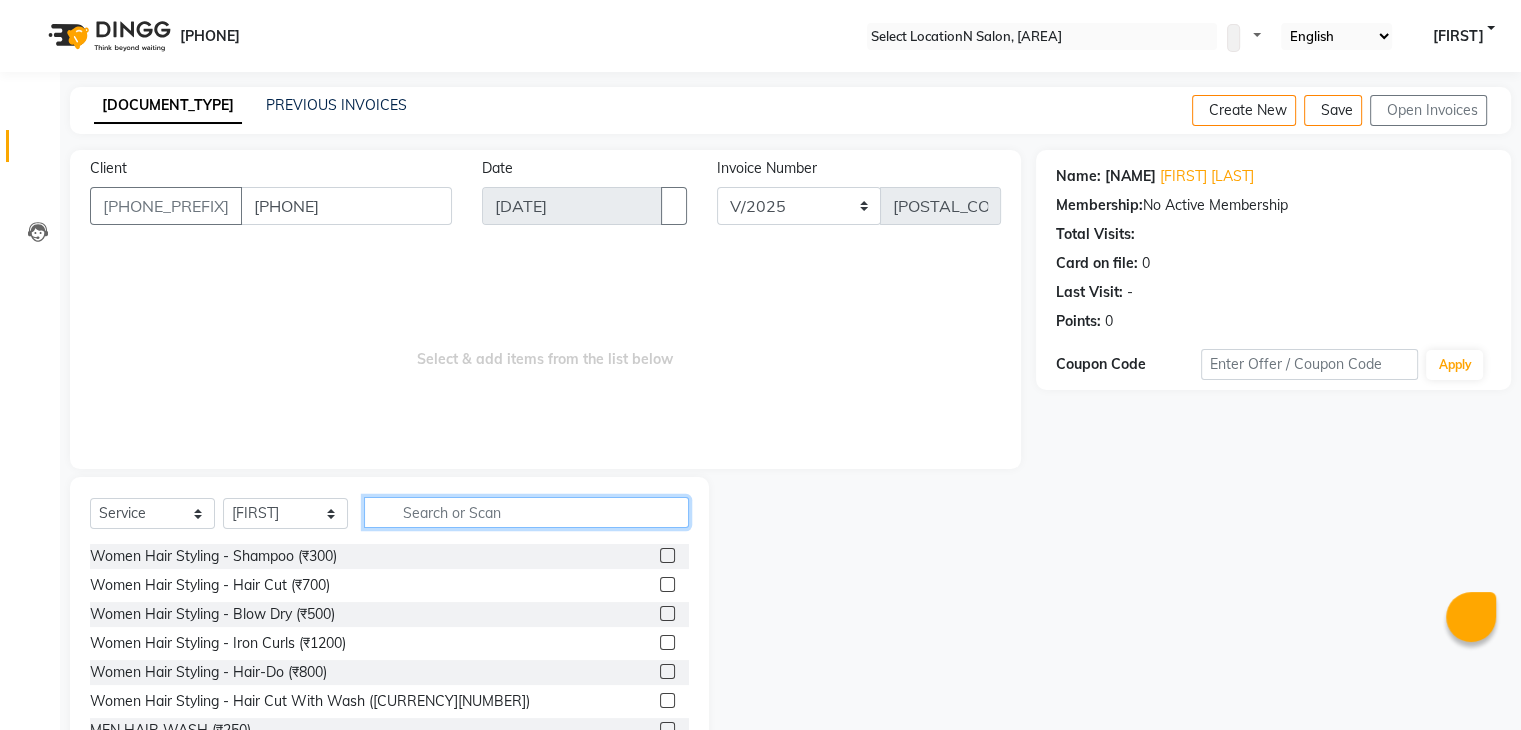 click at bounding box center [526, 512] 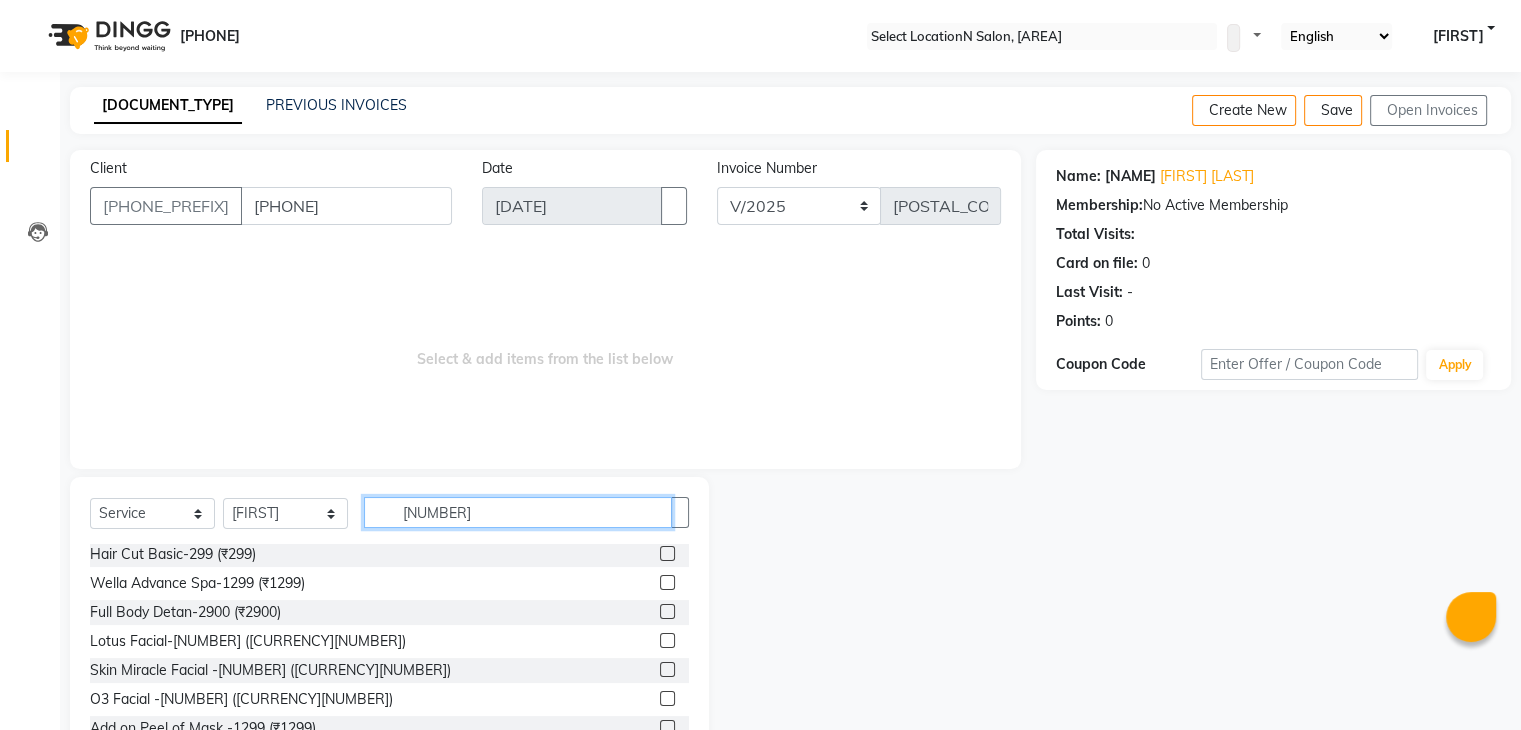 scroll, scrollTop: 264, scrollLeft: 0, axis: vertical 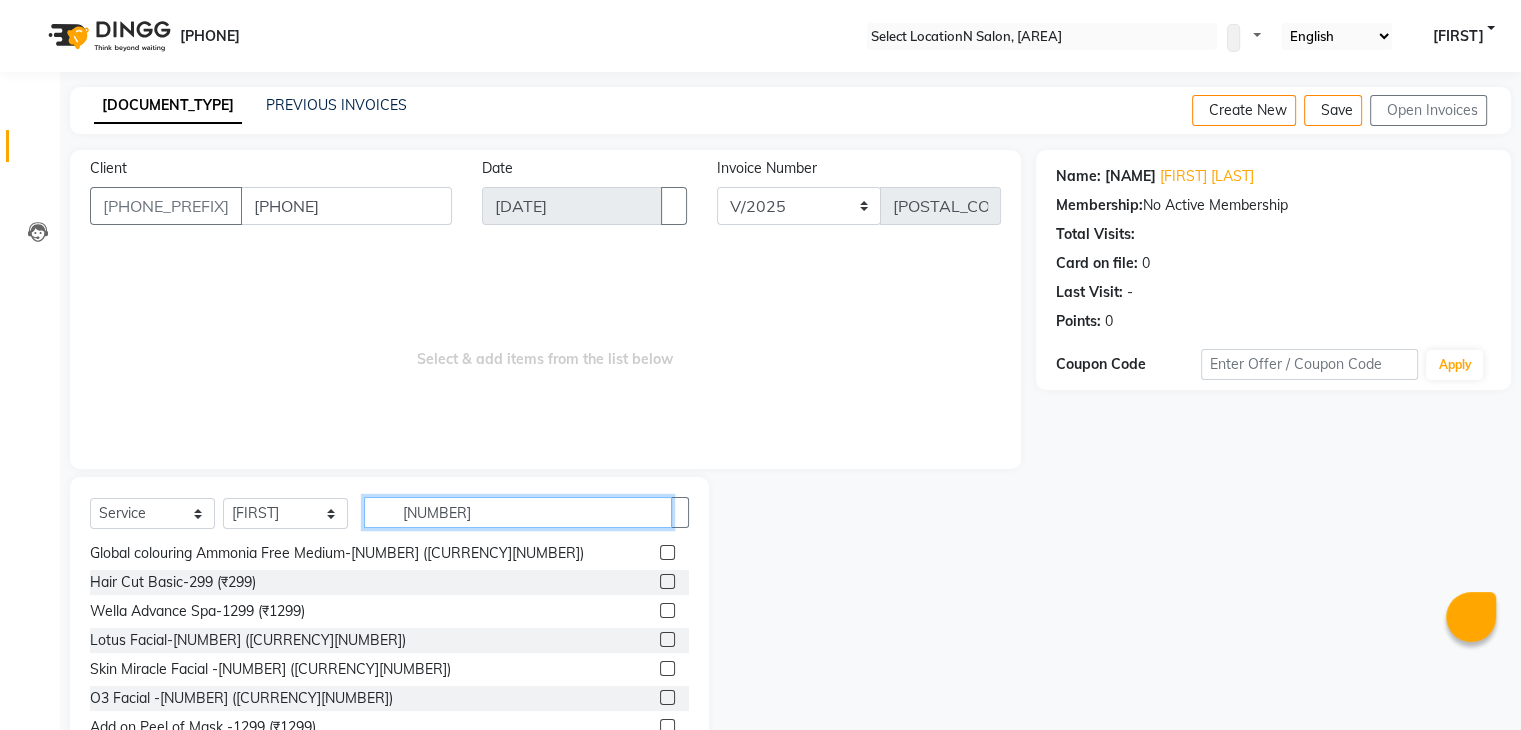 type on "[NUMBER]" 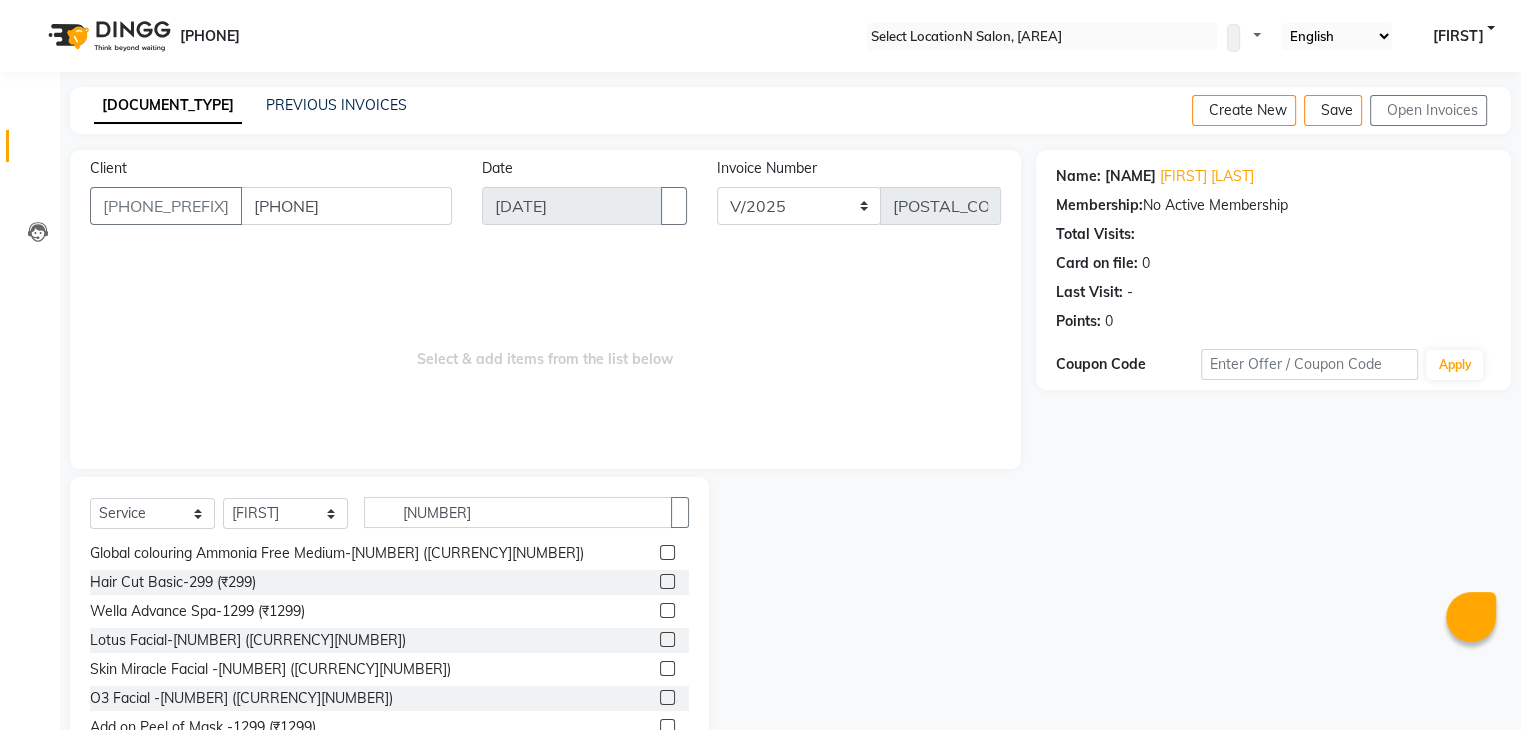 click at bounding box center (667, 581) 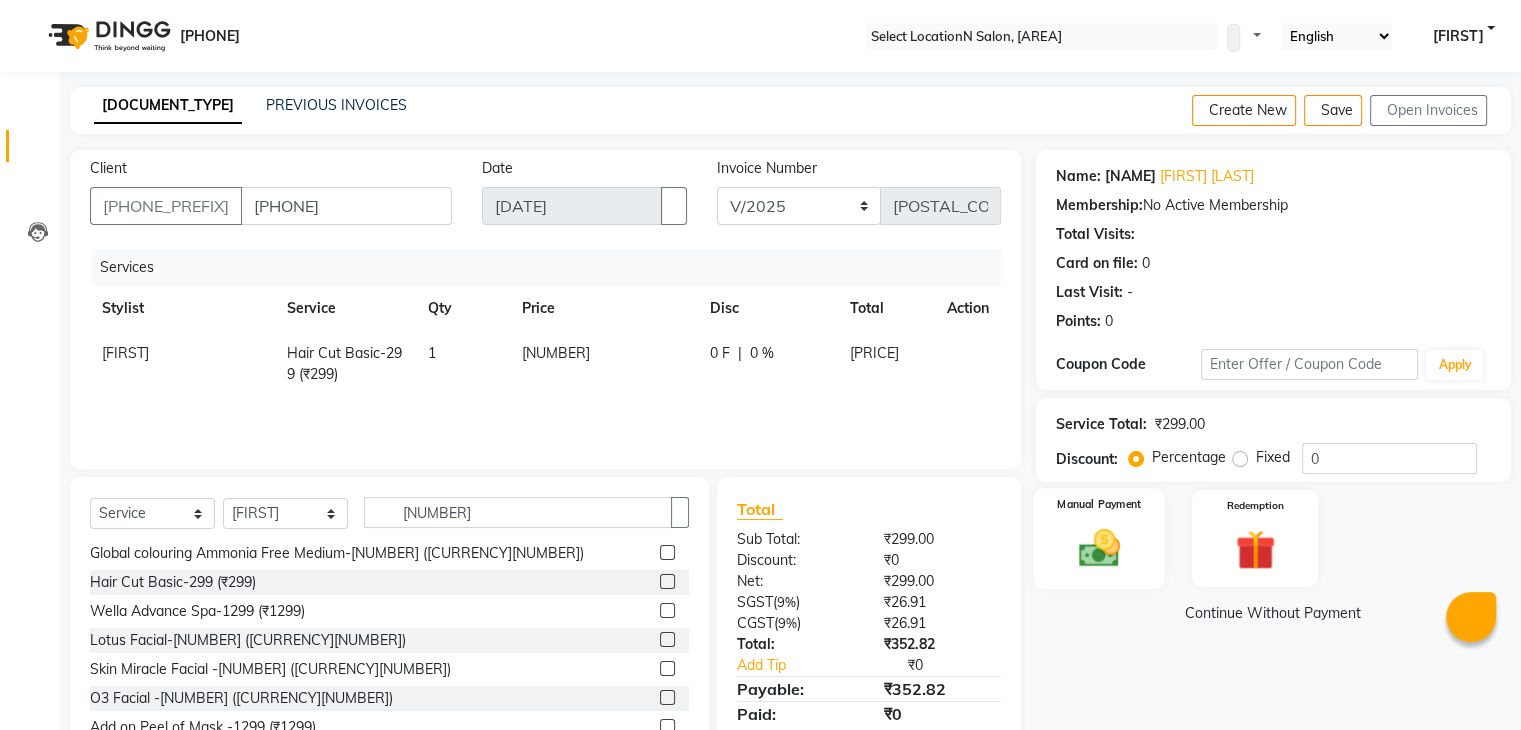 click on "Manual Payment" at bounding box center (1098, 538) 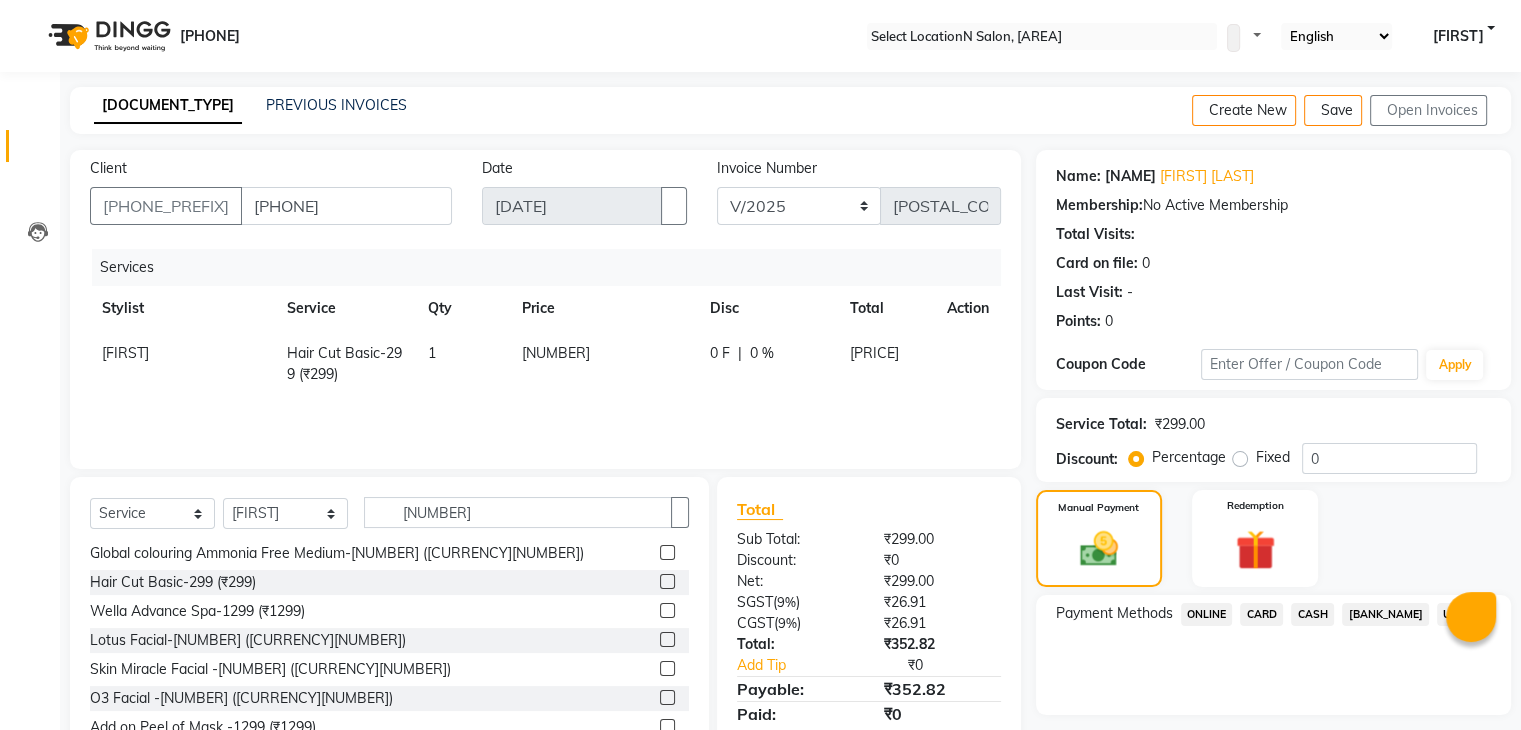 click on "CARD" at bounding box center (1207, 614) 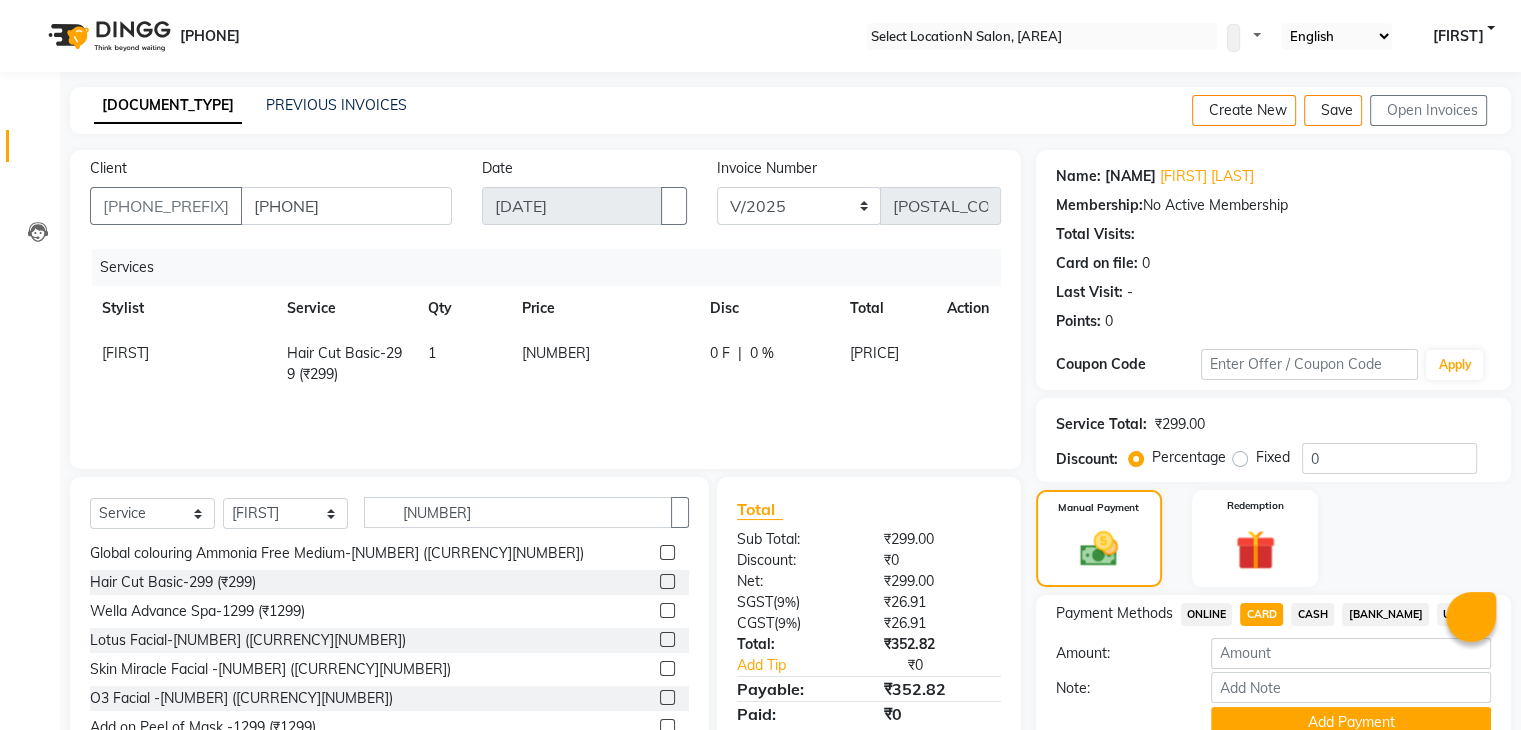 scroll, scrollTop: 89, scrollLeft: 0, axis: vertical 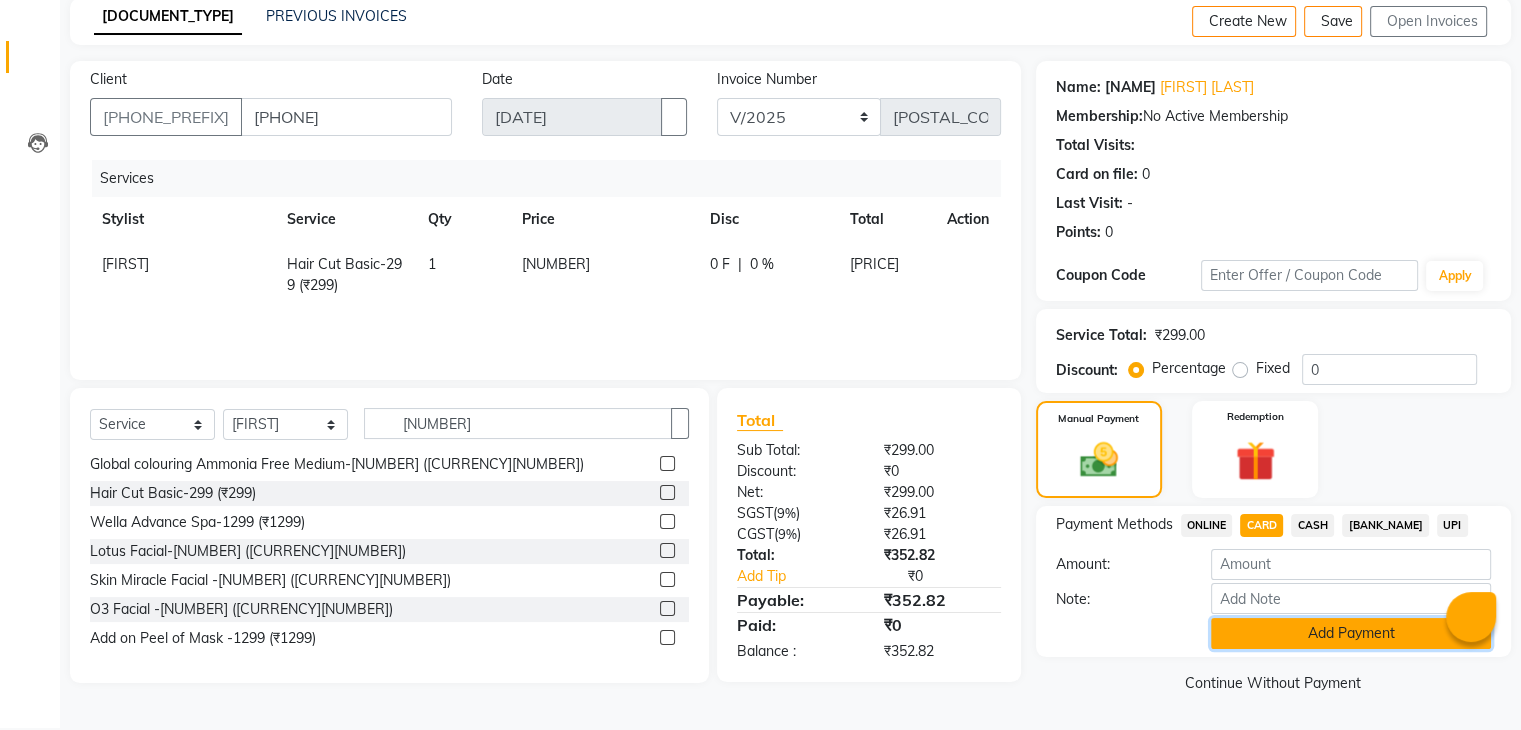 click on "Add Payment" at bounding box center (1351, 633) 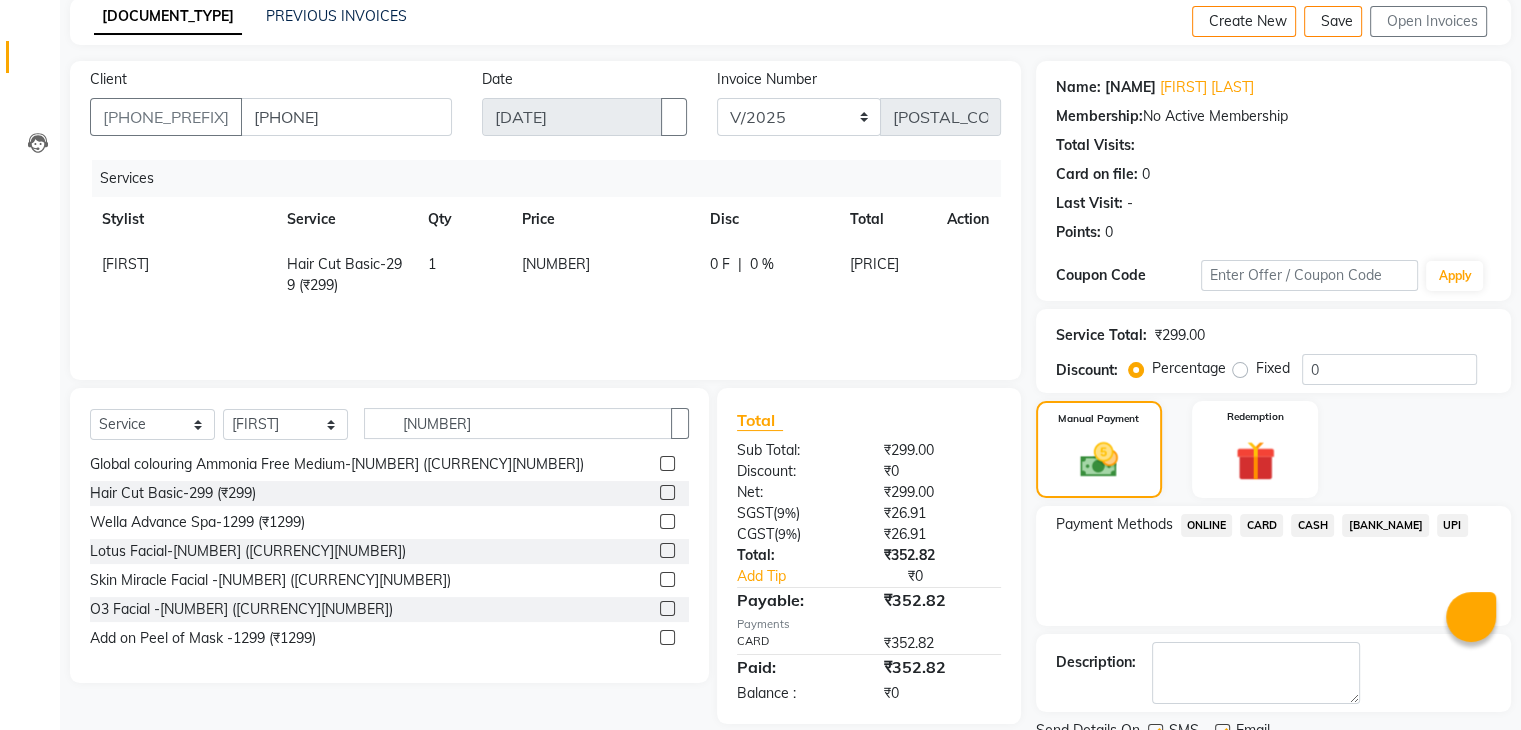 scroll, scrollTop: 171, scrollLeft: 0, axis: vertical 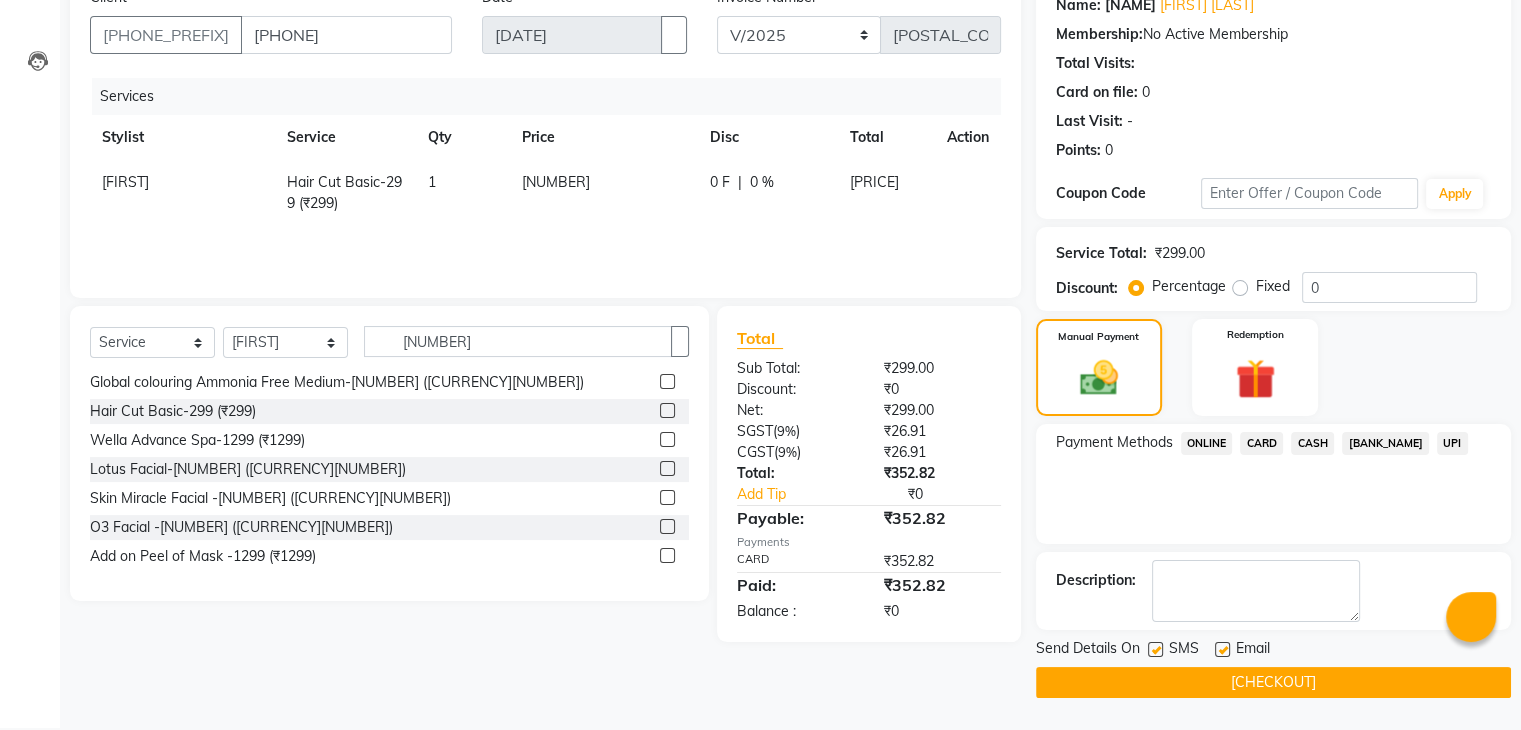 click on "Send Details On SMS Email Checkout" at bounding box center [1273, 668] 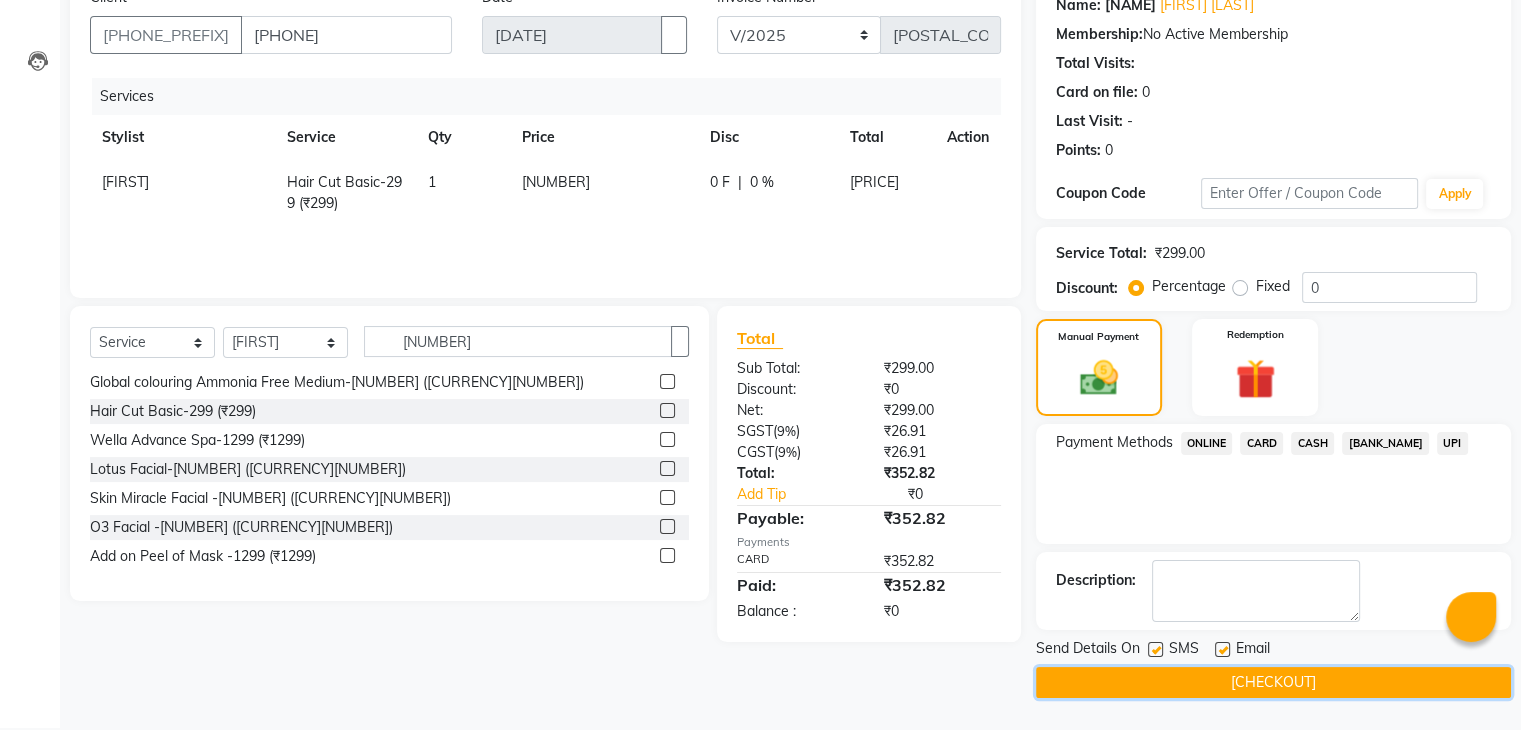 click on "[CHECKOUT]" at bounding box center (1273, 682) 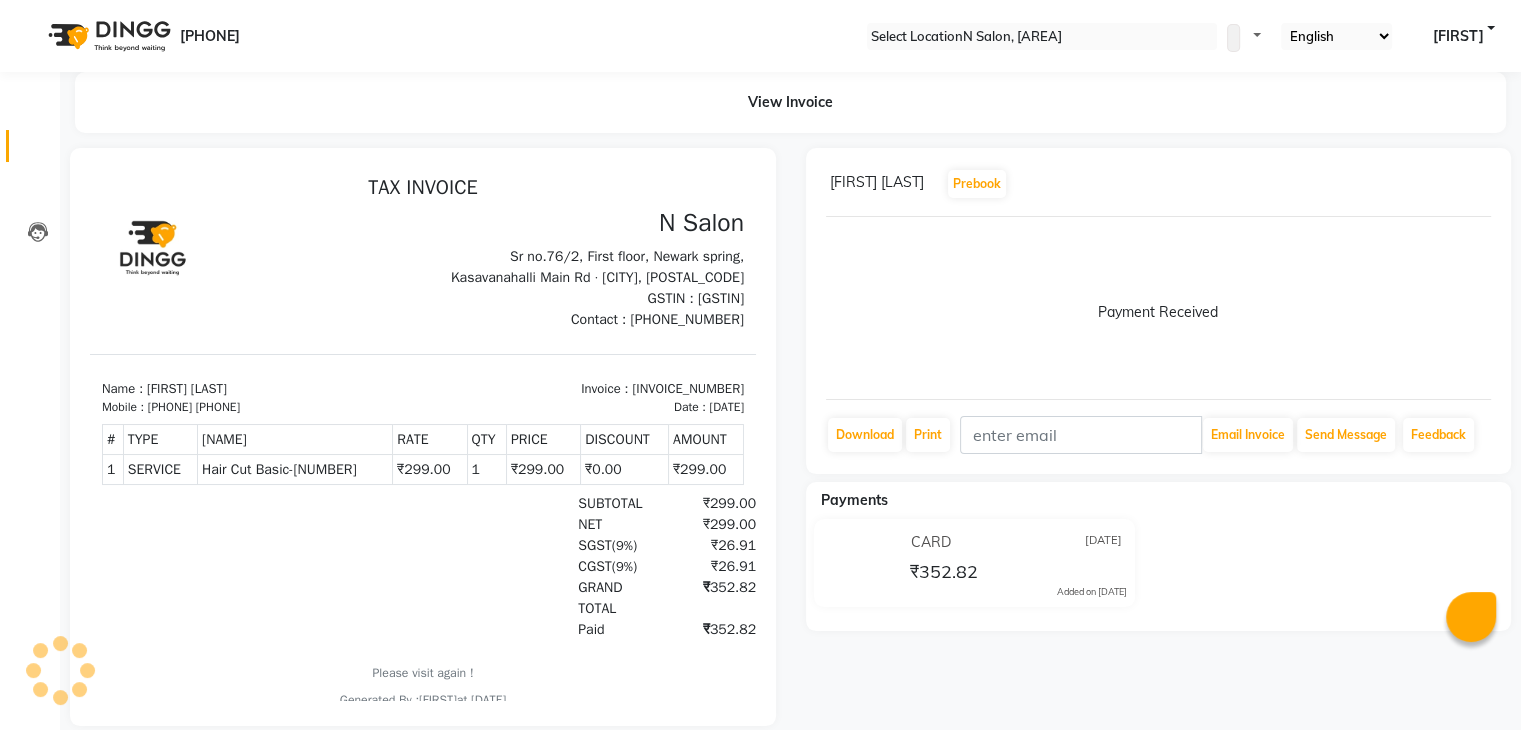 scroll, scrollTop: 0, scrollLeft: 0, axis: both 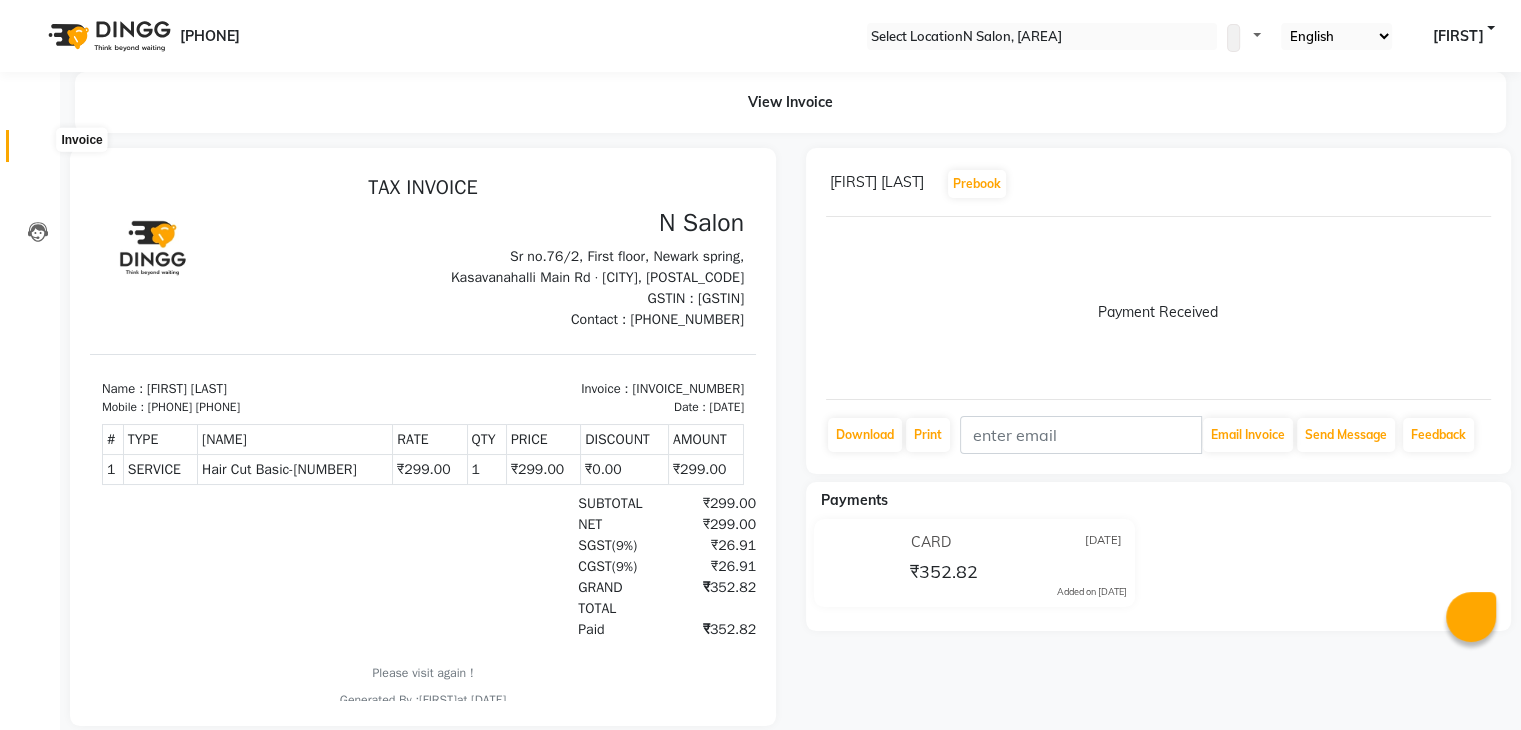 click at bounding box center [38, 151] 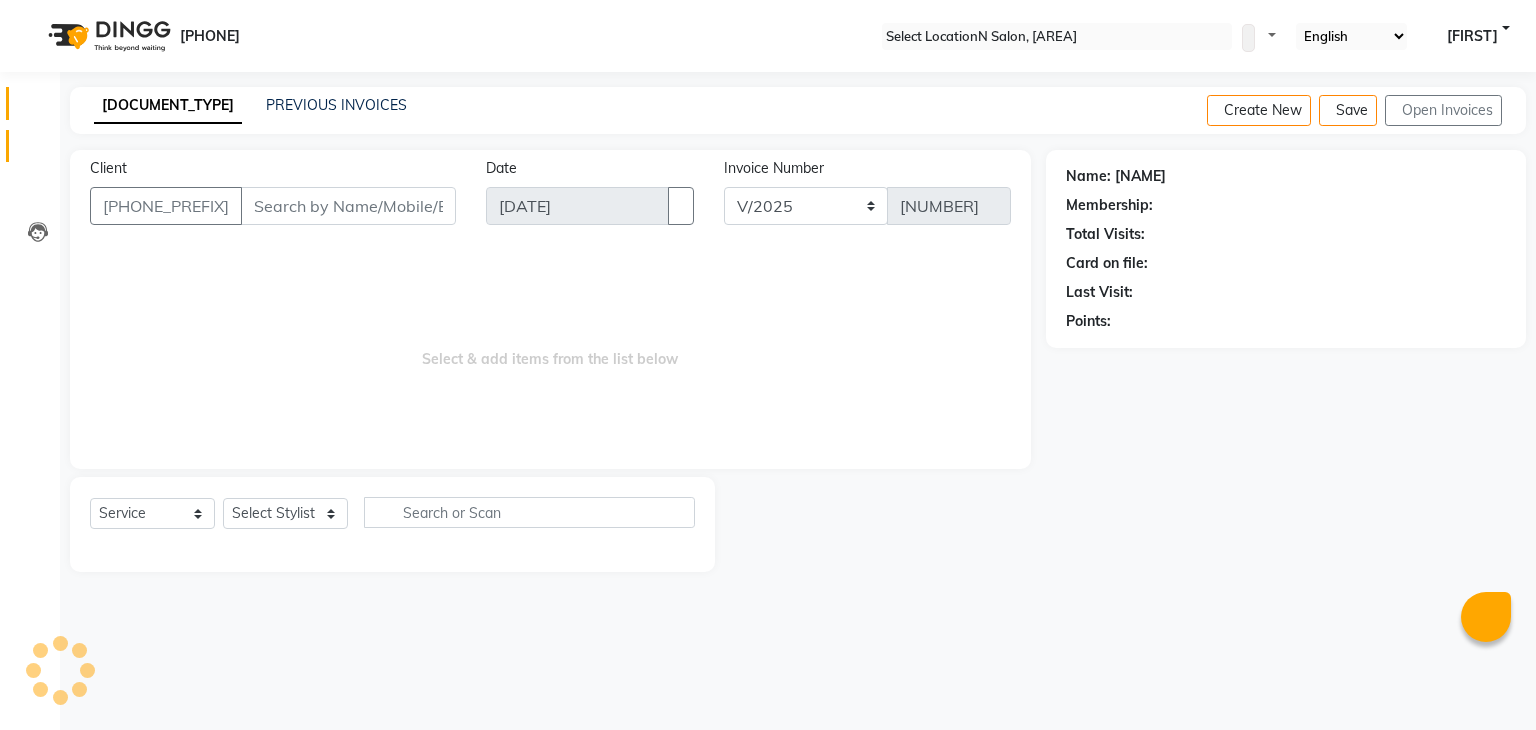 click on "Calendar" at bounding box center [30, 103] 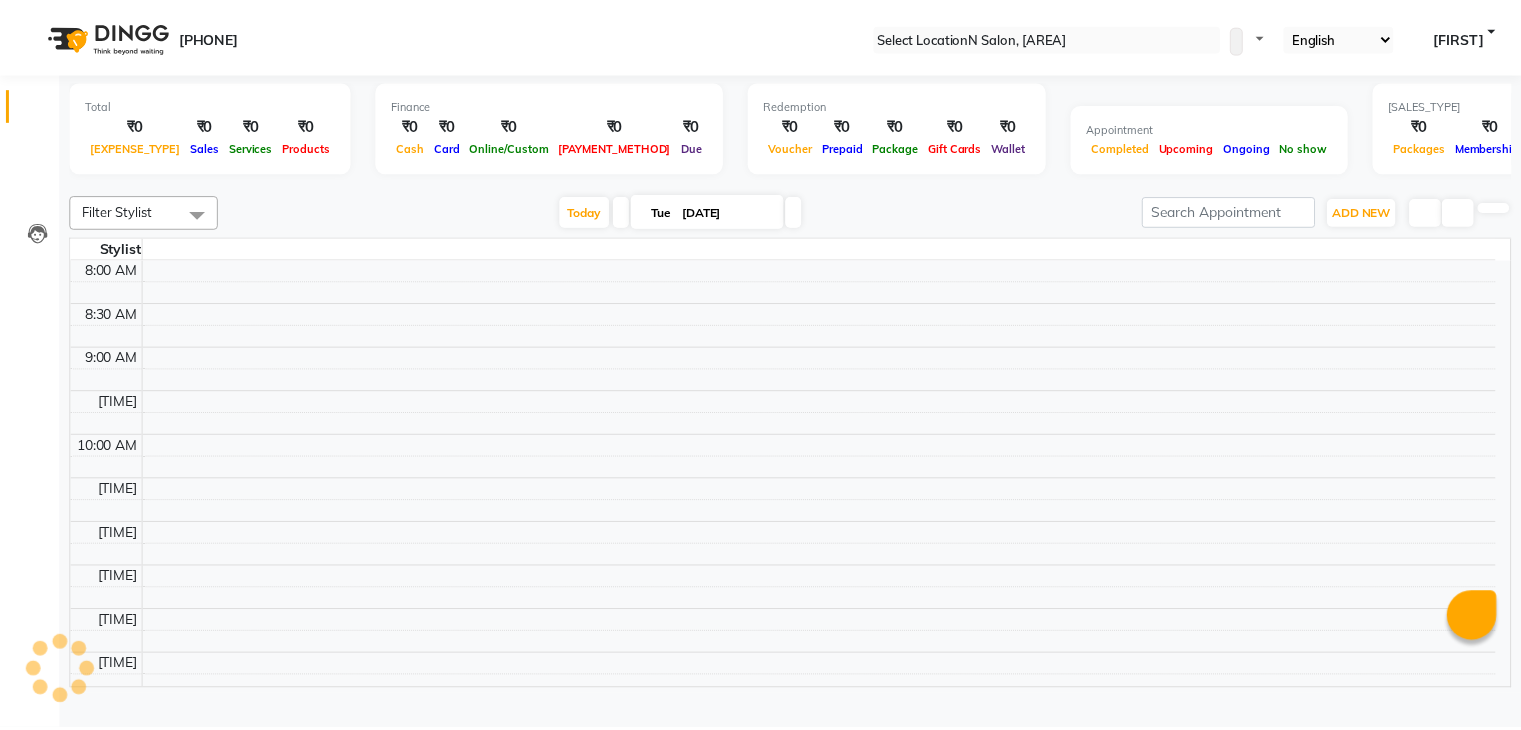 scroll, scrollTop: 0, scrollLeft: 0, axis: both 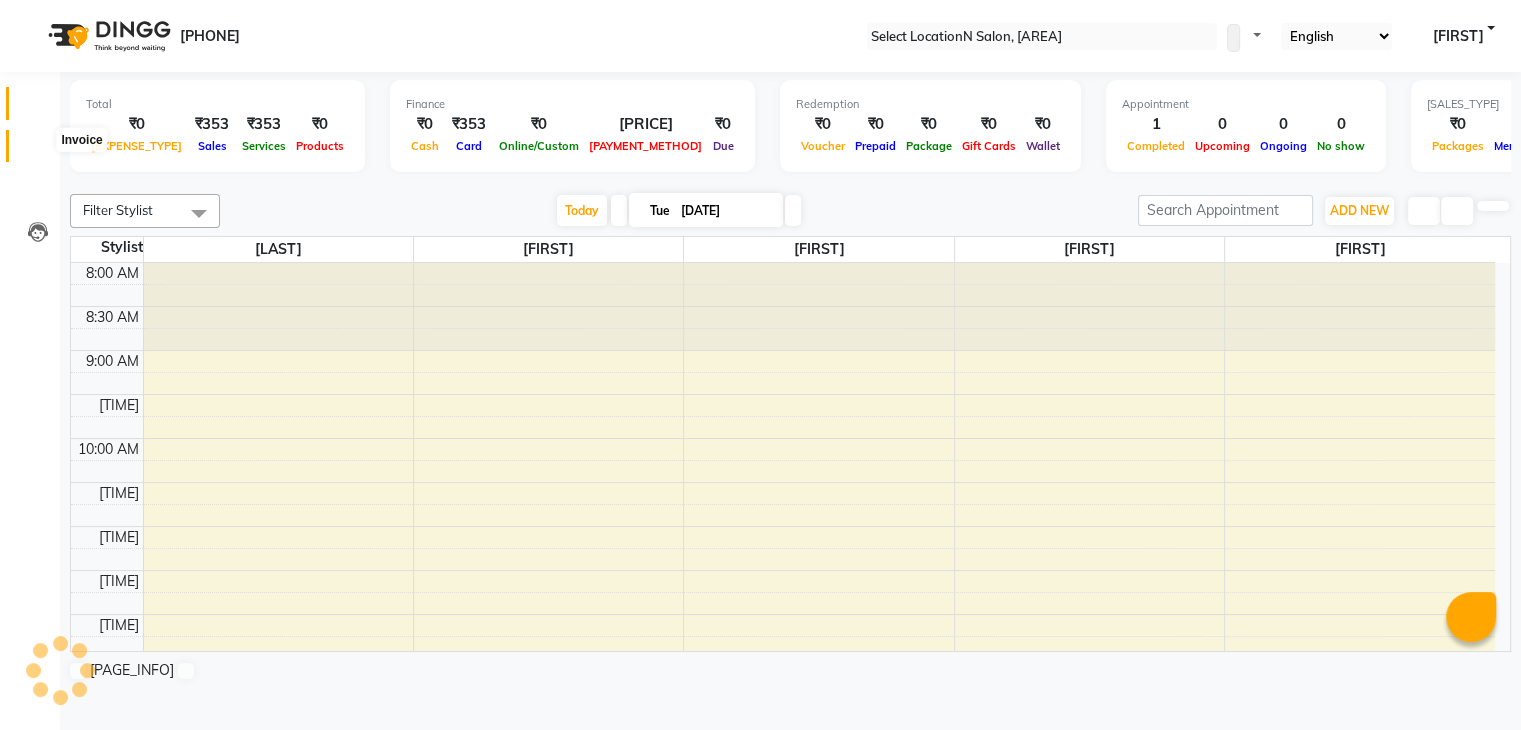 click at bounding box center [38, 151] 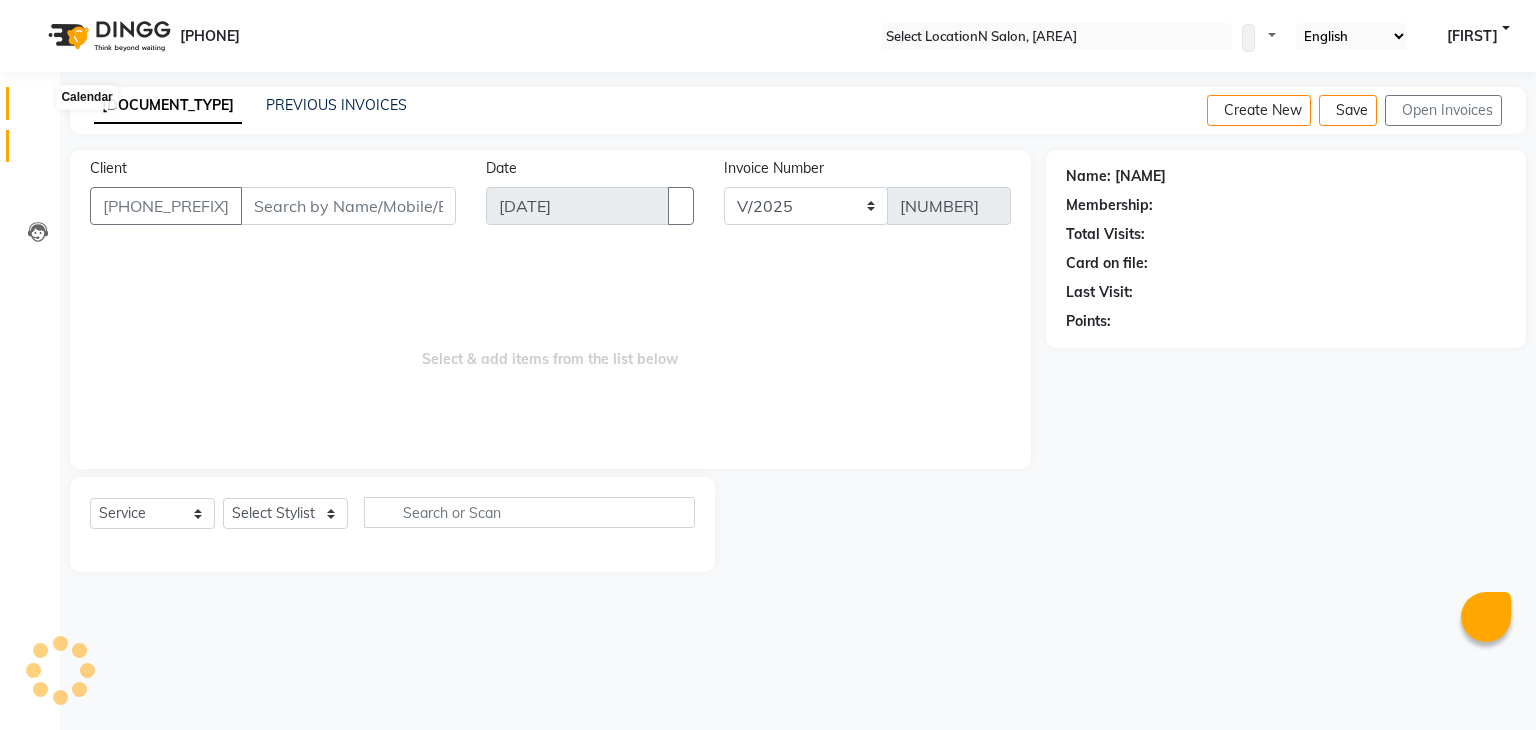 click at bounding box center (38, 108) 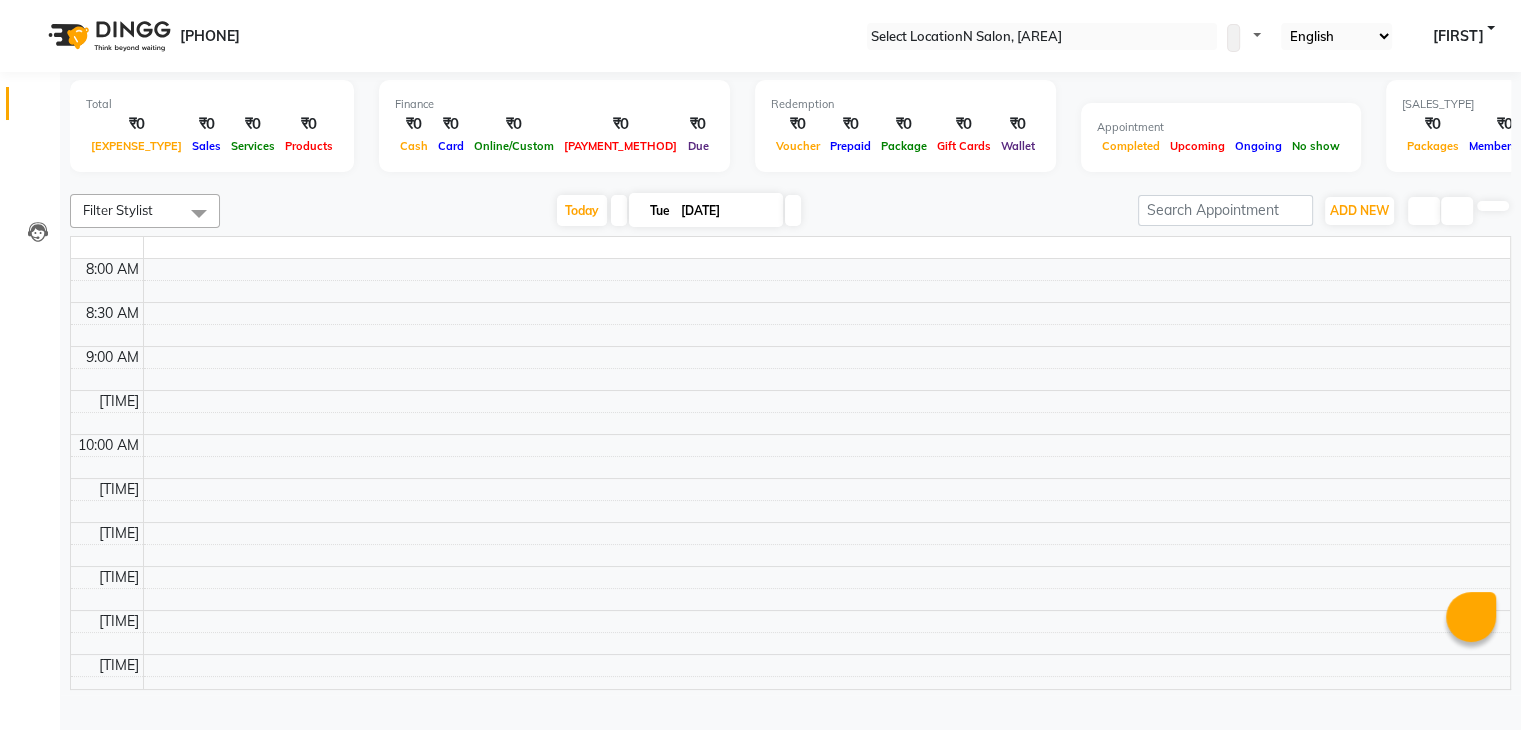 scroll, scrollTop: 0, scrollLeft: 0, axis: both 